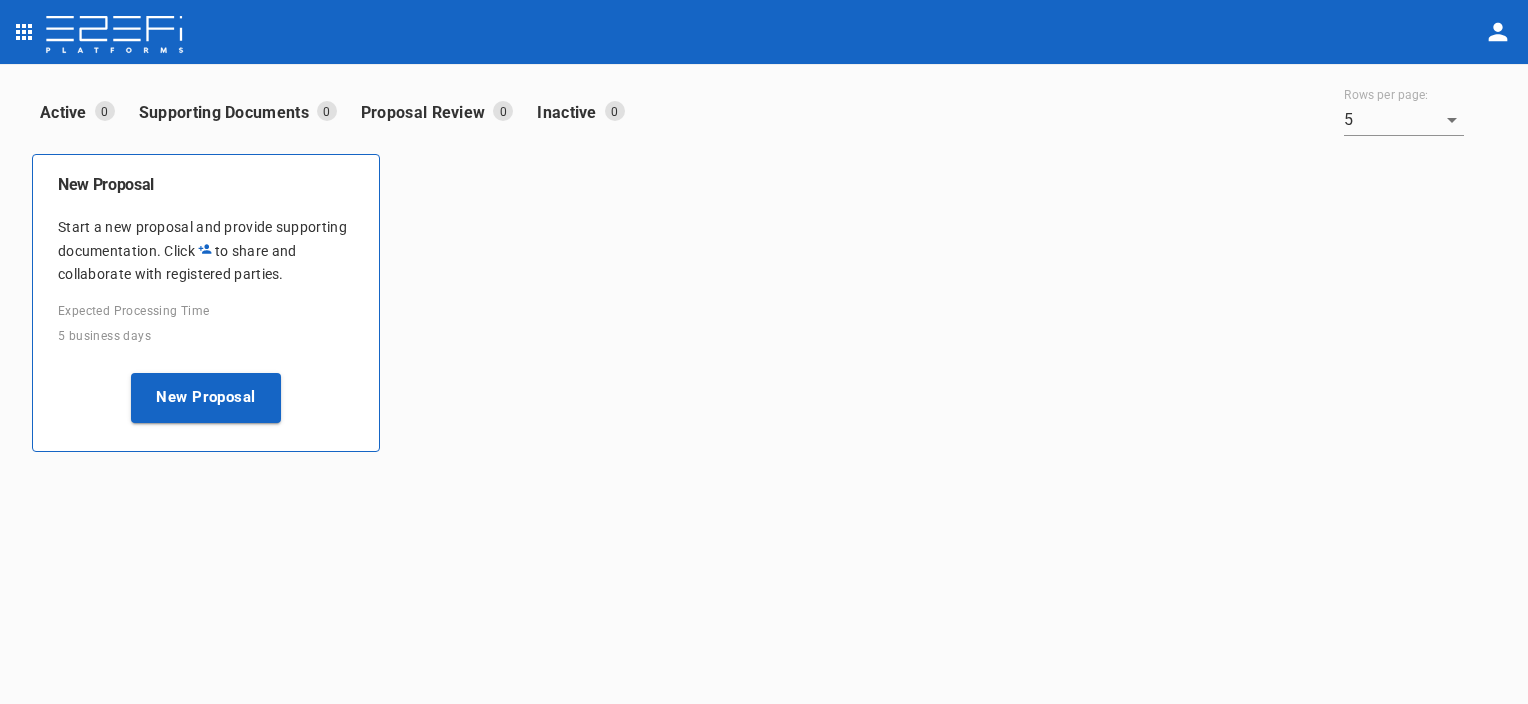 scroll, scrollTop: 0, scrollLeft: 0, axis: both 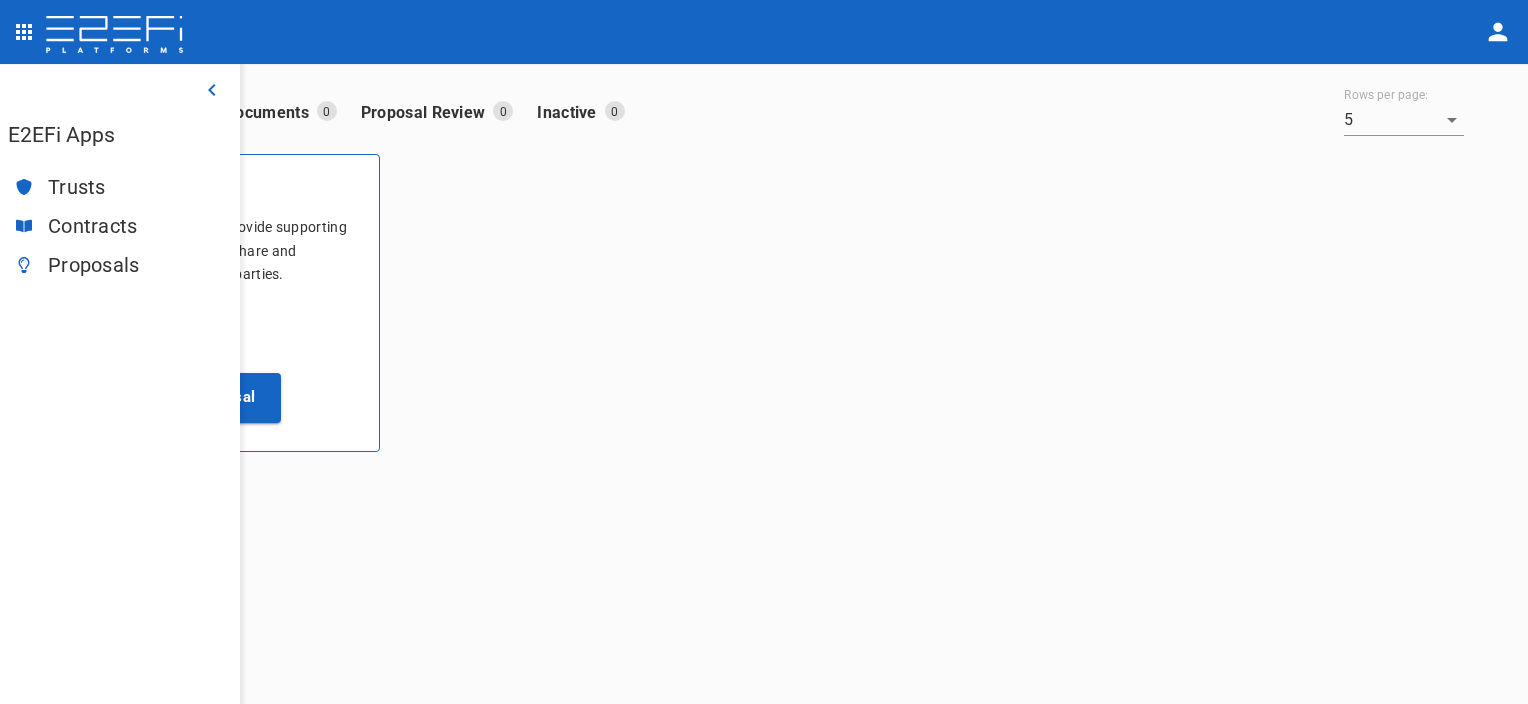 click on "Trusts" at bounding box center (136, 187) 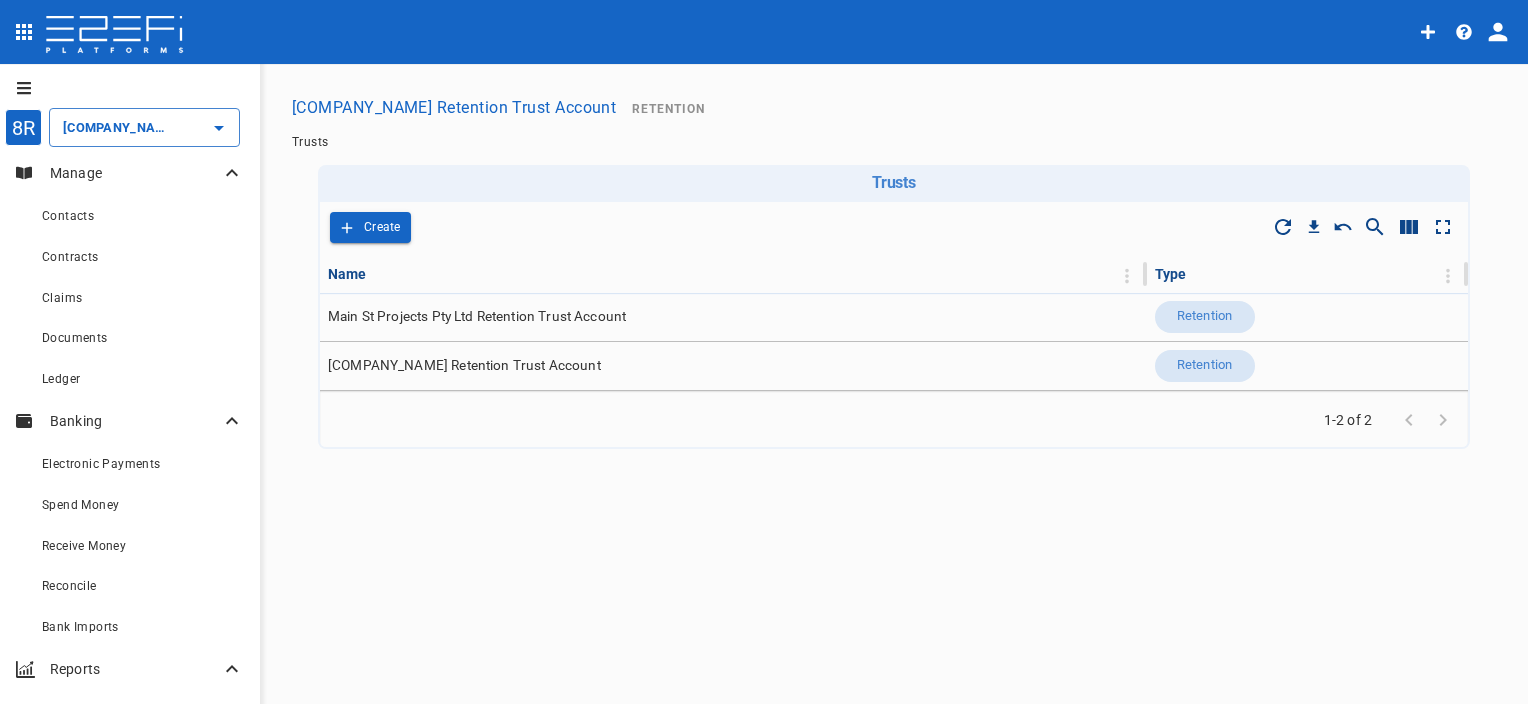 type on "[COMPANY_NAME] Retention Trust Account" 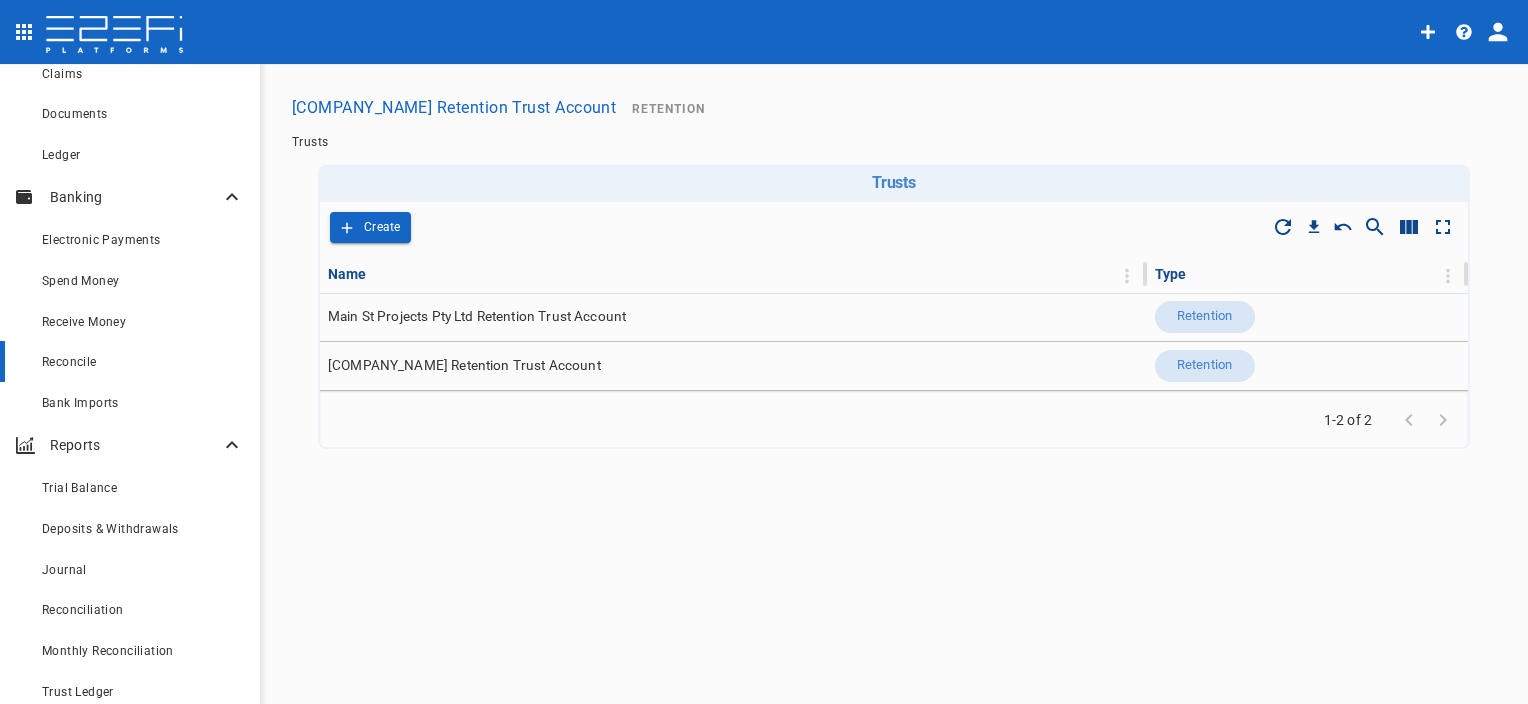 scroll, scrollTop: 400, scrollLeft: 0, axis: vertical 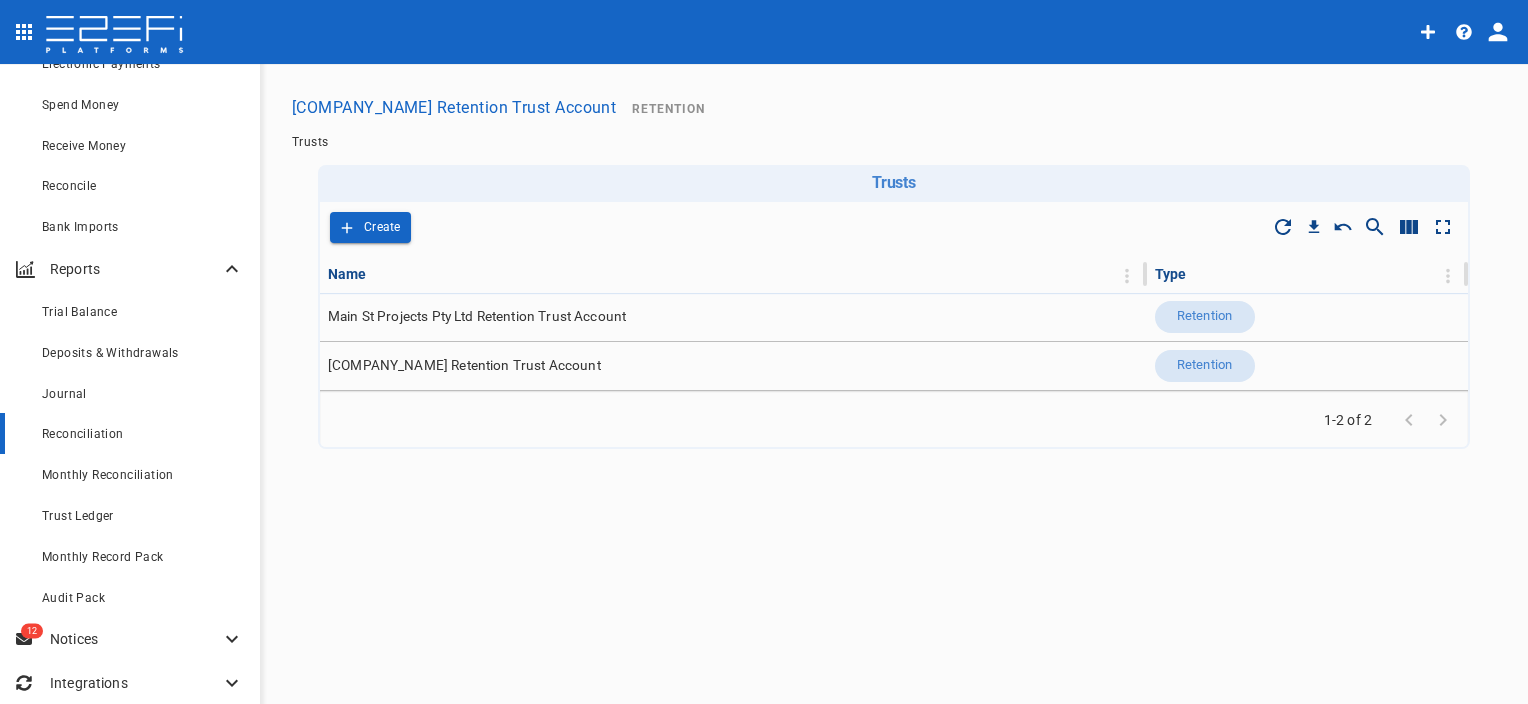 click on "Reconciliation" at bounding box center [143, 433] 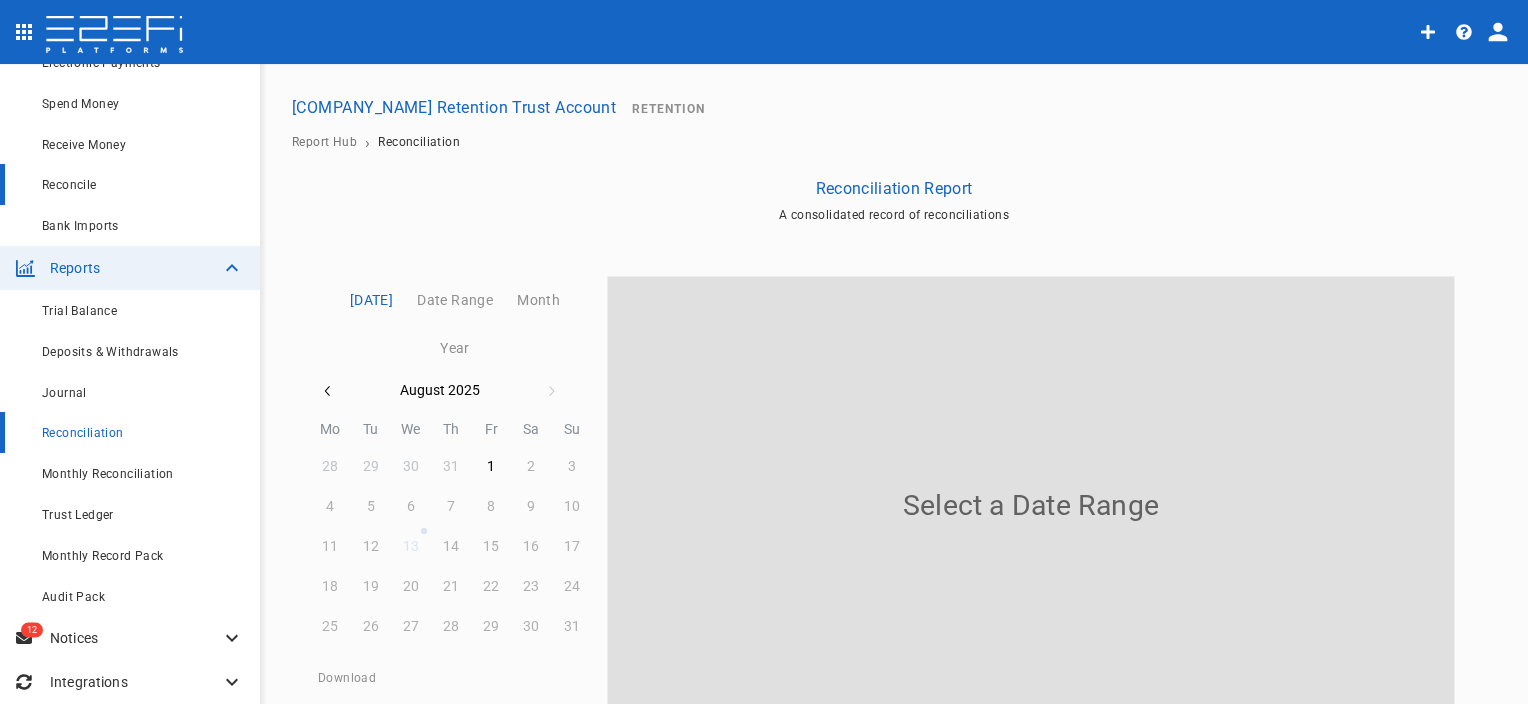 scroll, scrollTop: 409, scrollLeft: 0, axis: vertical 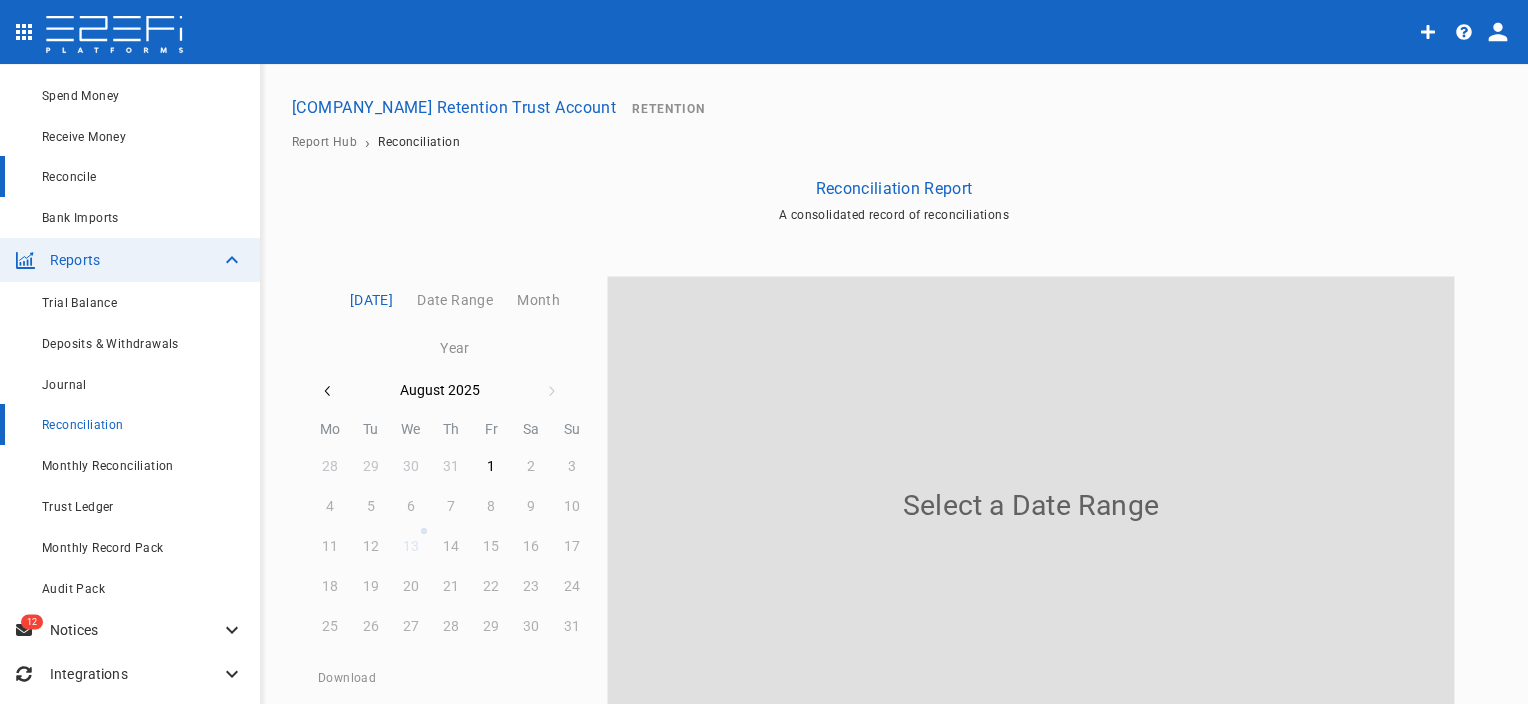 click on "Monthly Reconciliation" at bounding box center [108, 466] 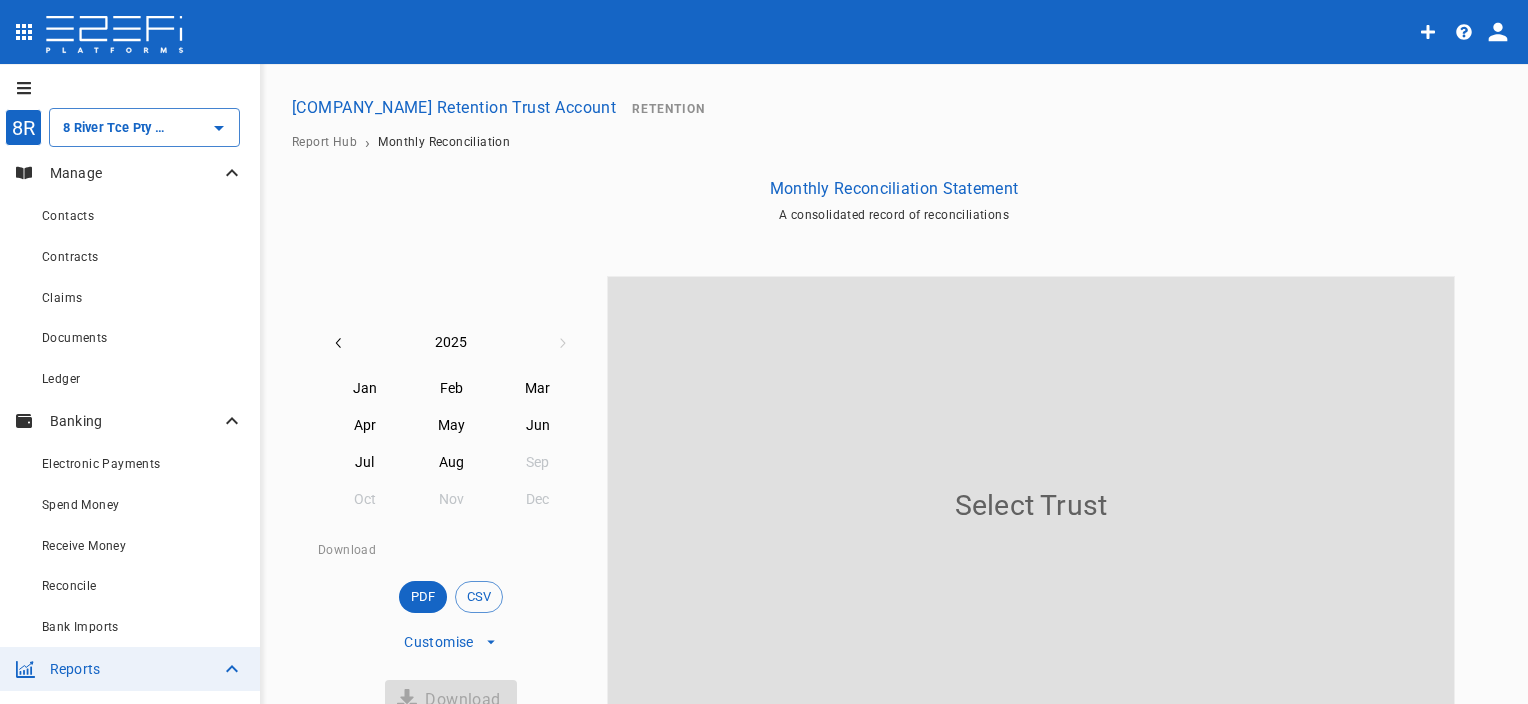type on "[COMPANY_NAME] Retention Trust Account" 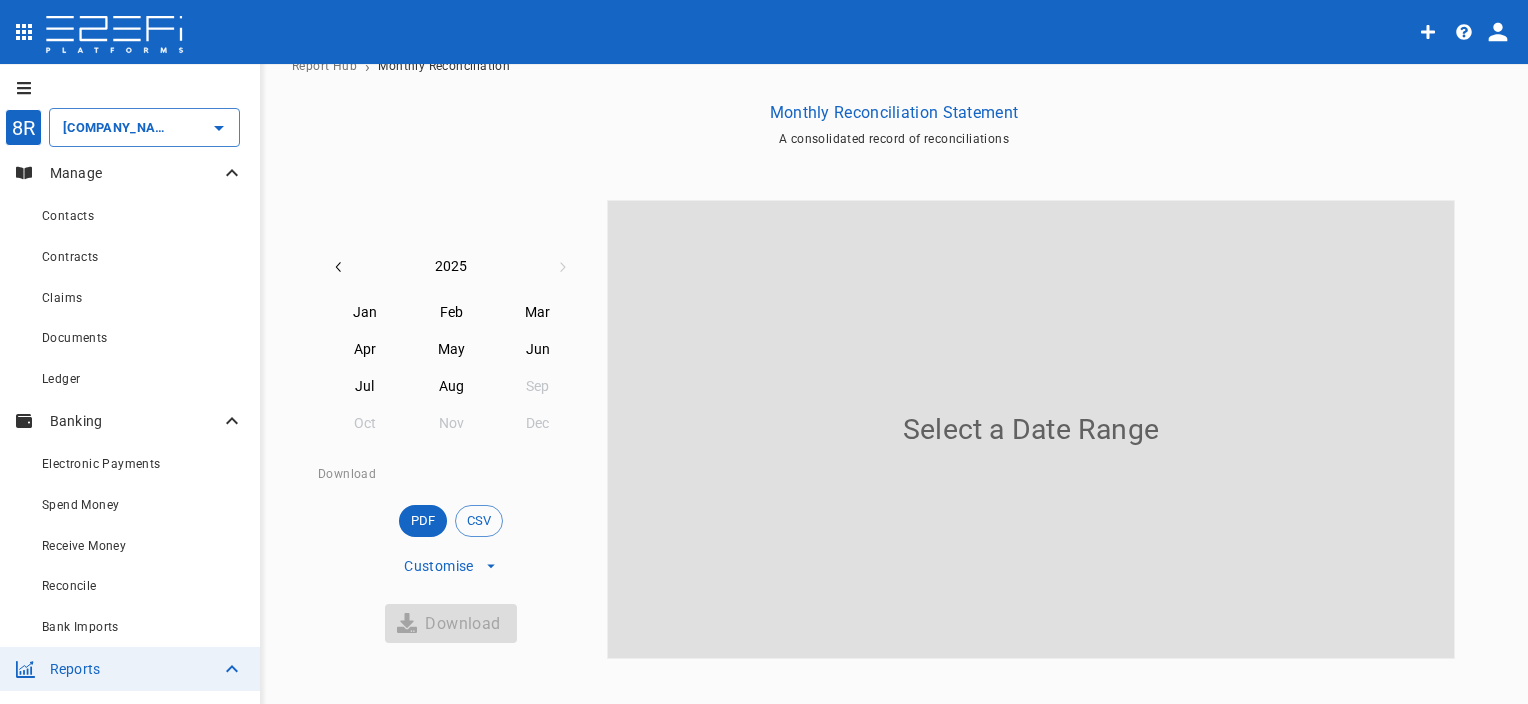 scroll, scrollTop: 78, scrollLeft: 0, axis: vertical 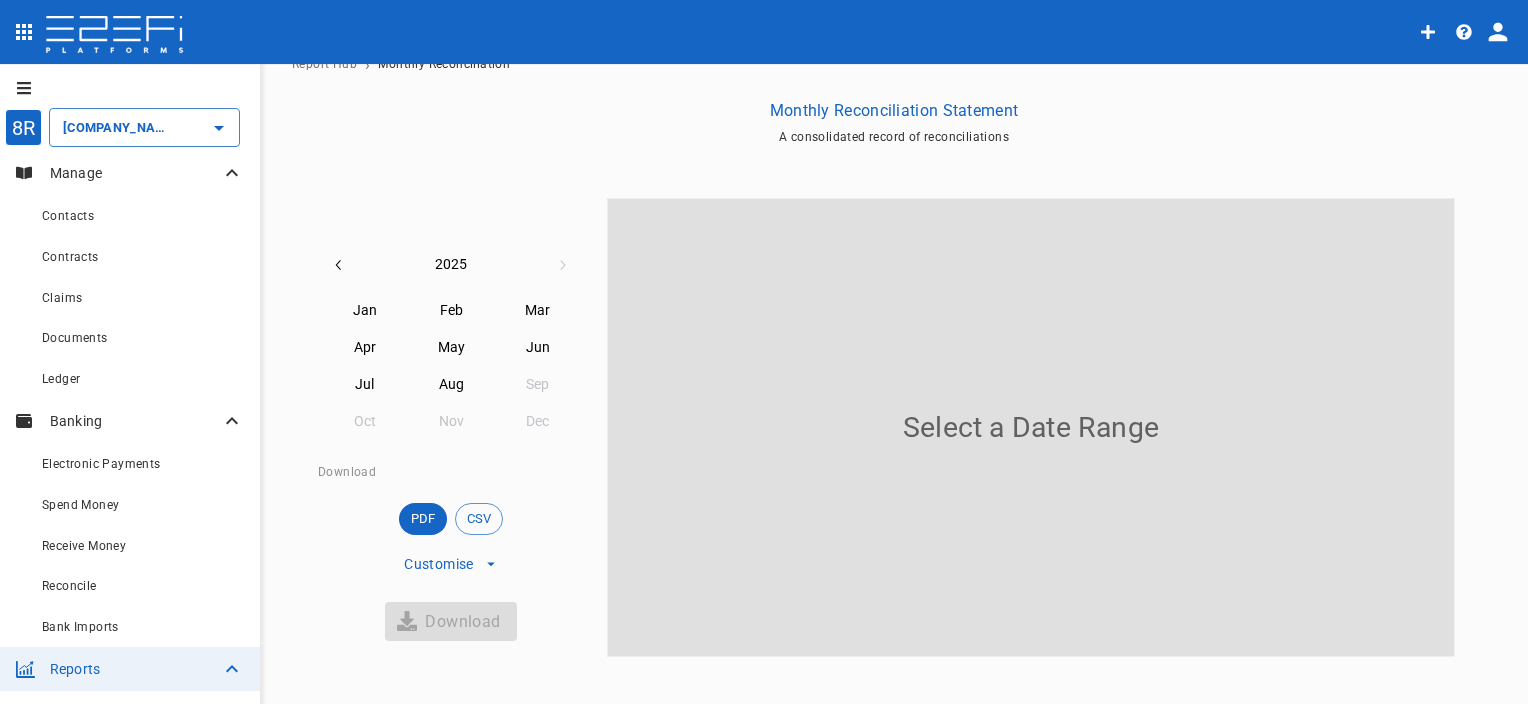 click on "Jul" at bounding box center (365, 385) 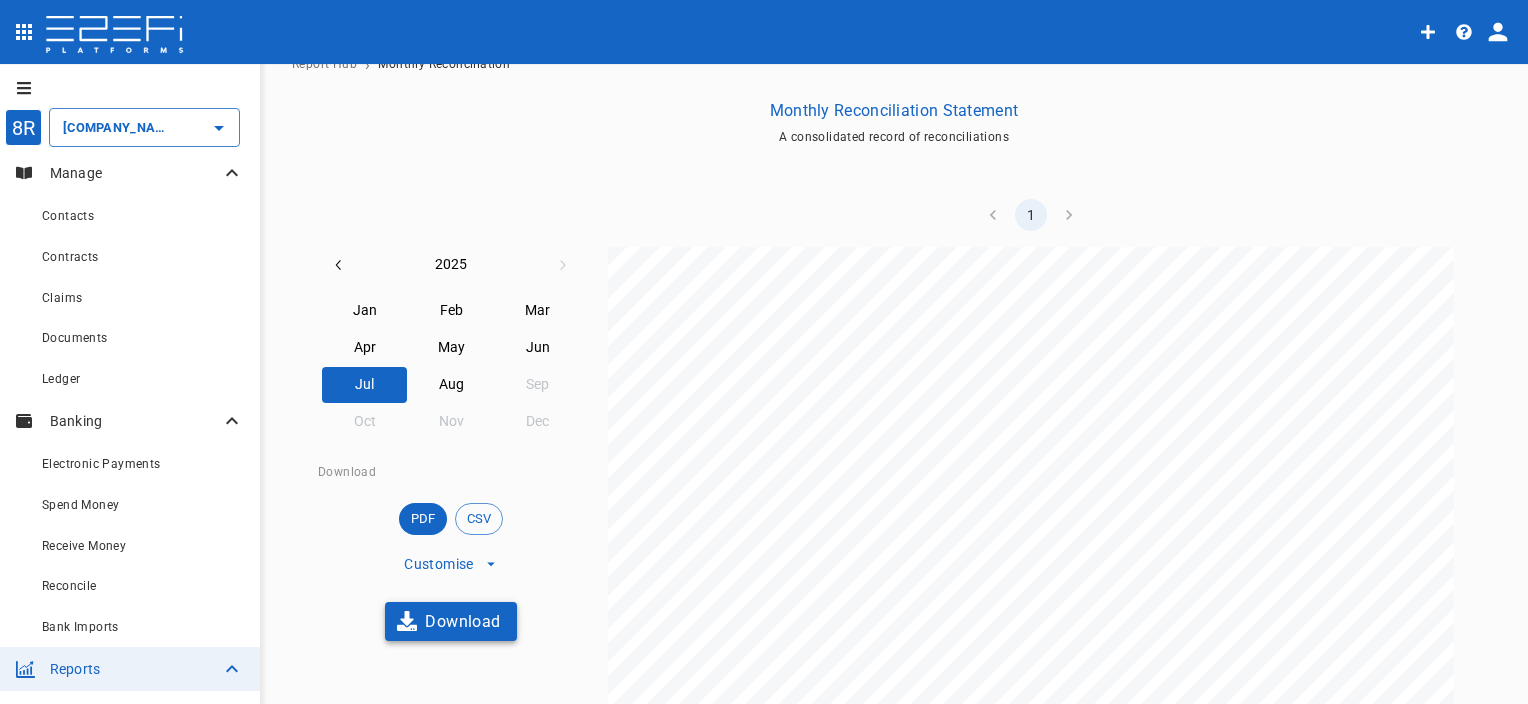 click on "Download" at bounding box center [451, 621] 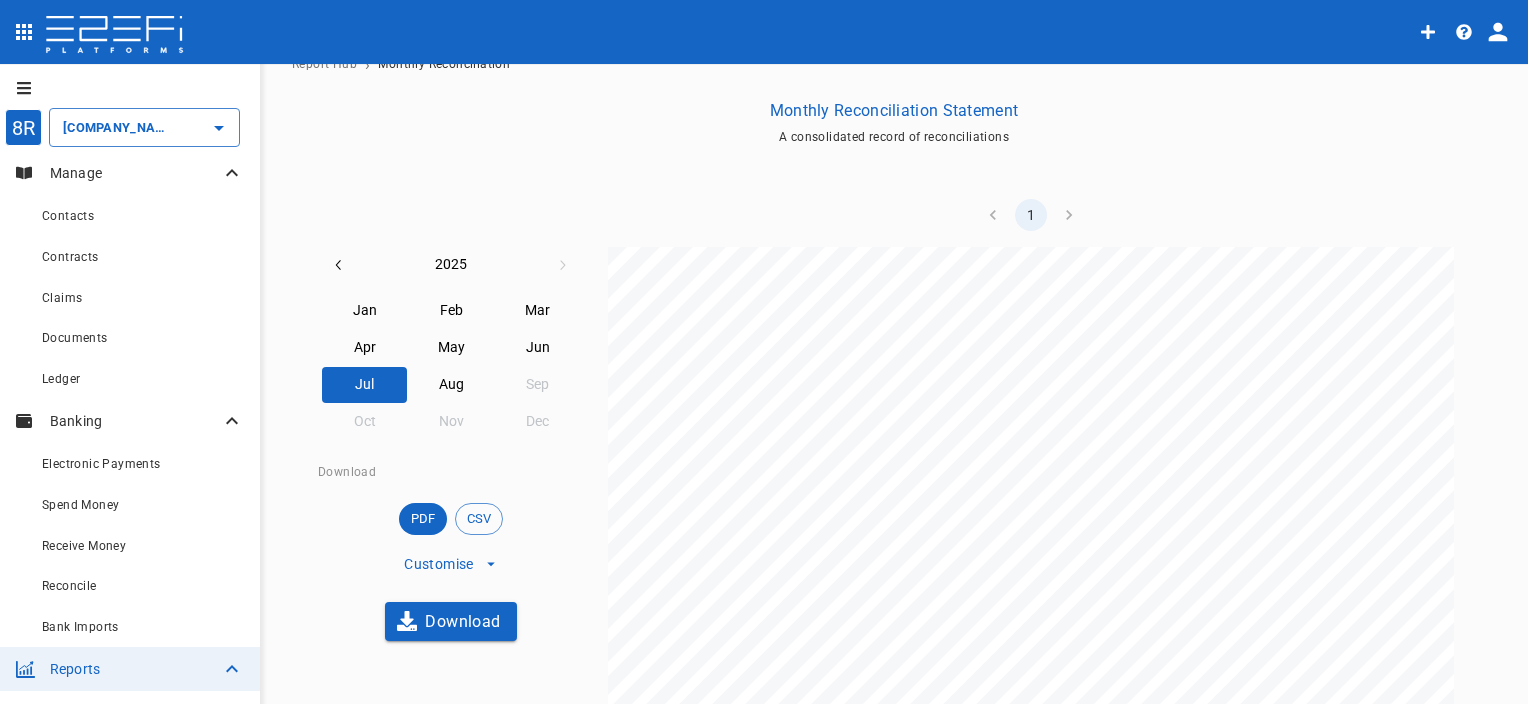click on "Jun" at bounding box center [538, 348] 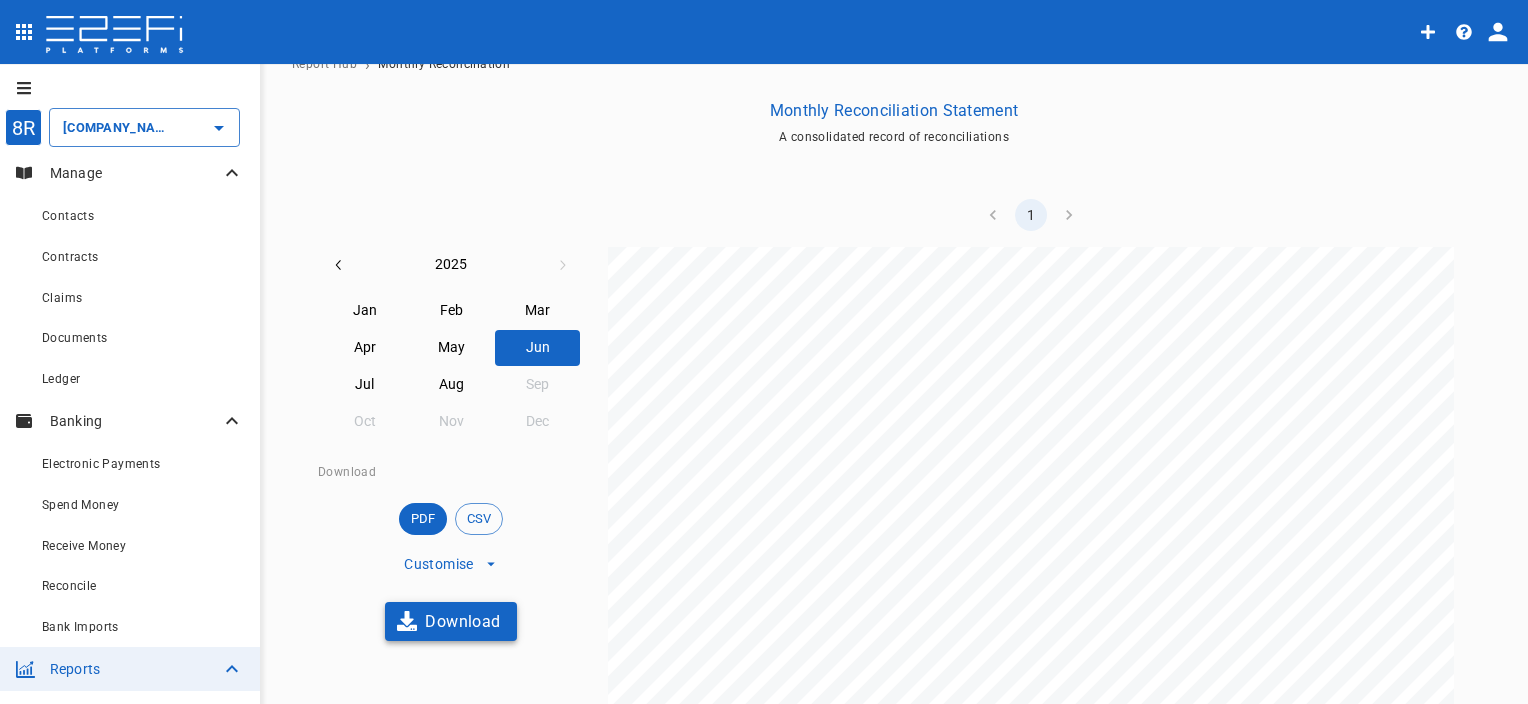 click on "Download" at bounding box center (451, 621) 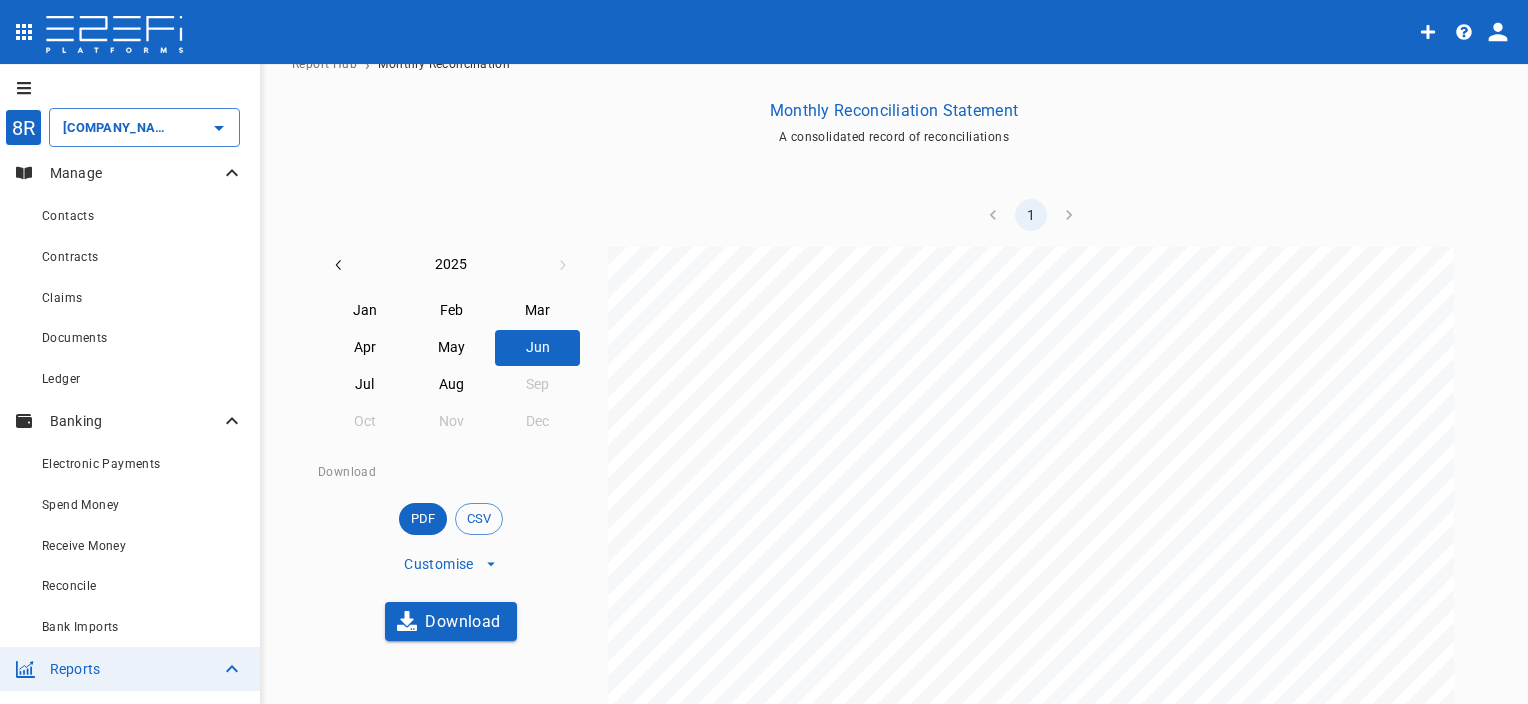 click on "May" at bounding box center [451, 348] 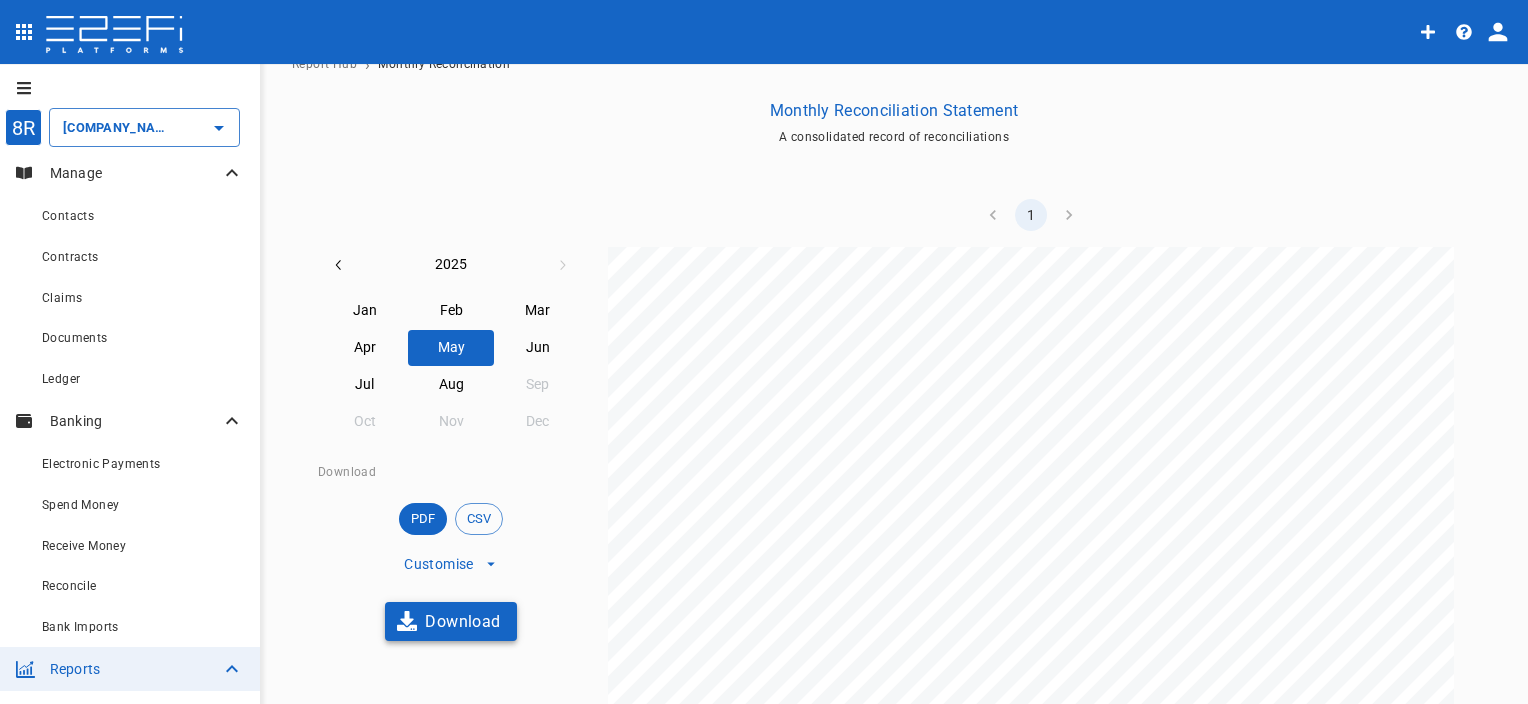 click on "Download" at bounding box center [451, 621] 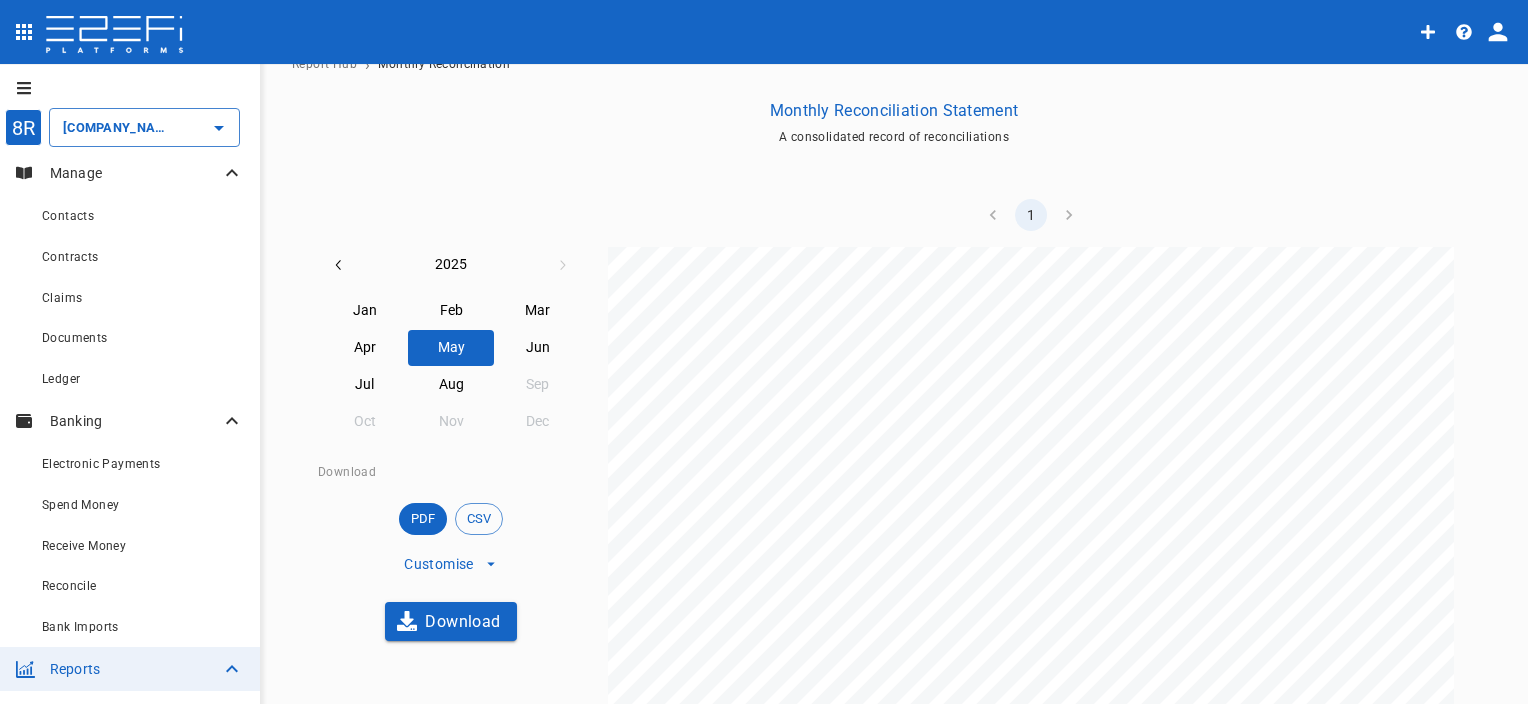 click on "Apr" at bounding box center [365, 348] 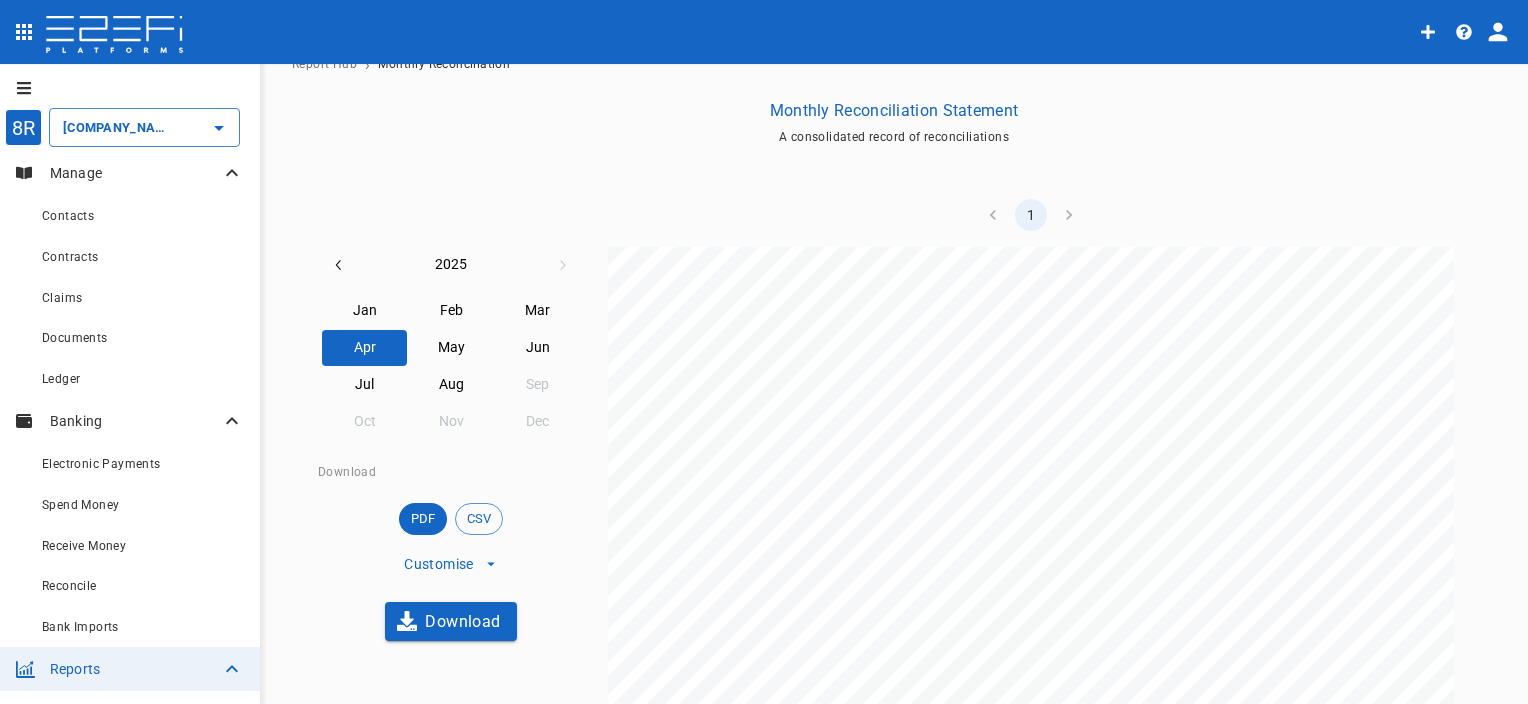 click on "Download" at bounding box center [451, 621] 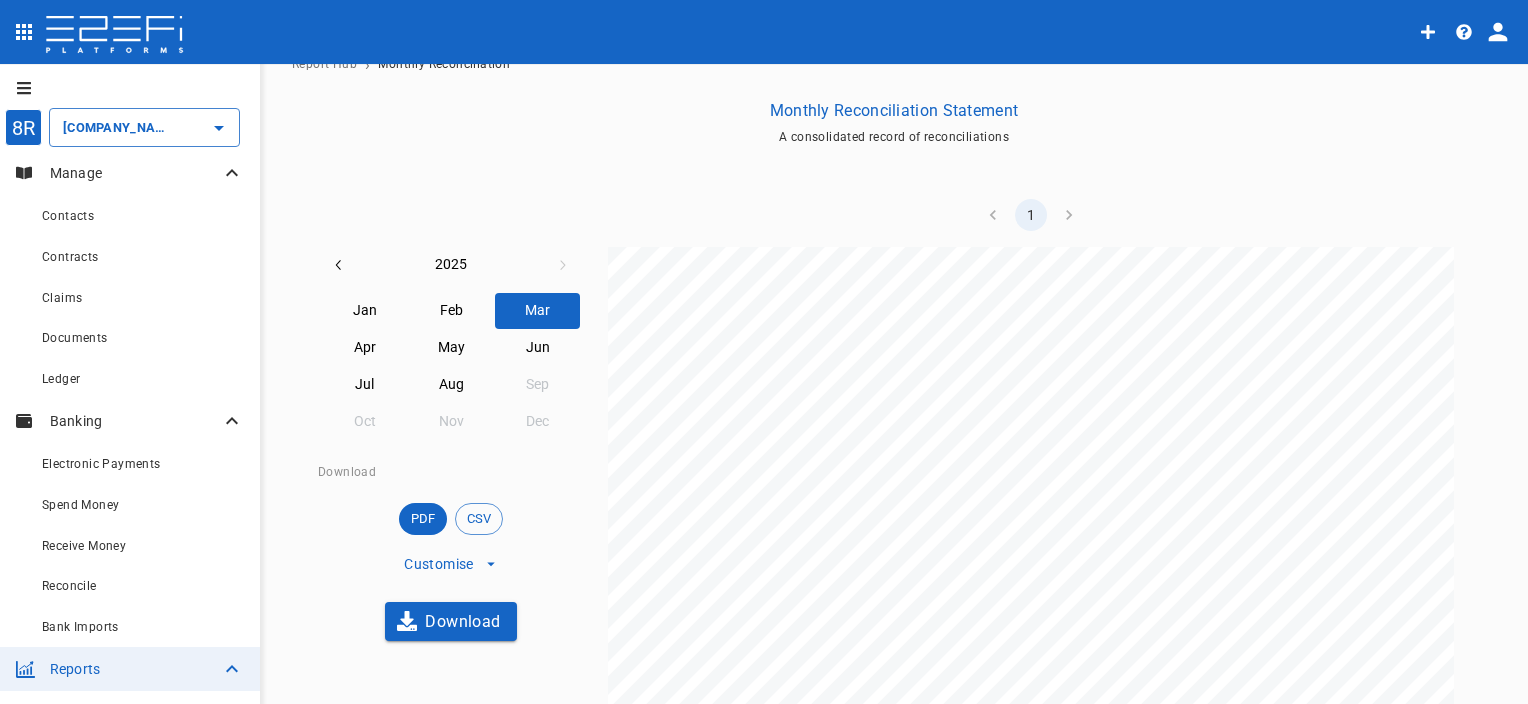 click on "Download" at bounding box center [451, 621] 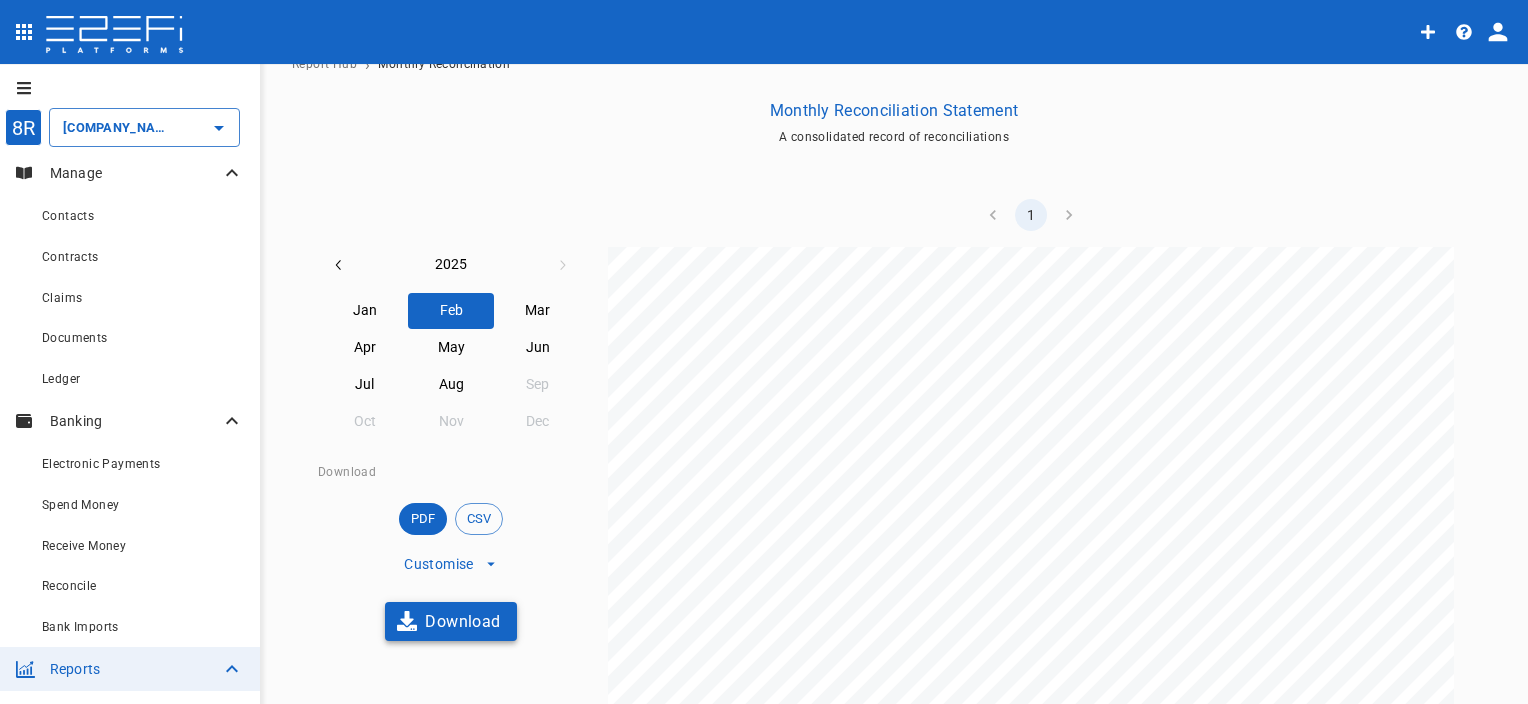 click on "Download" at bounding box center (451, 621) 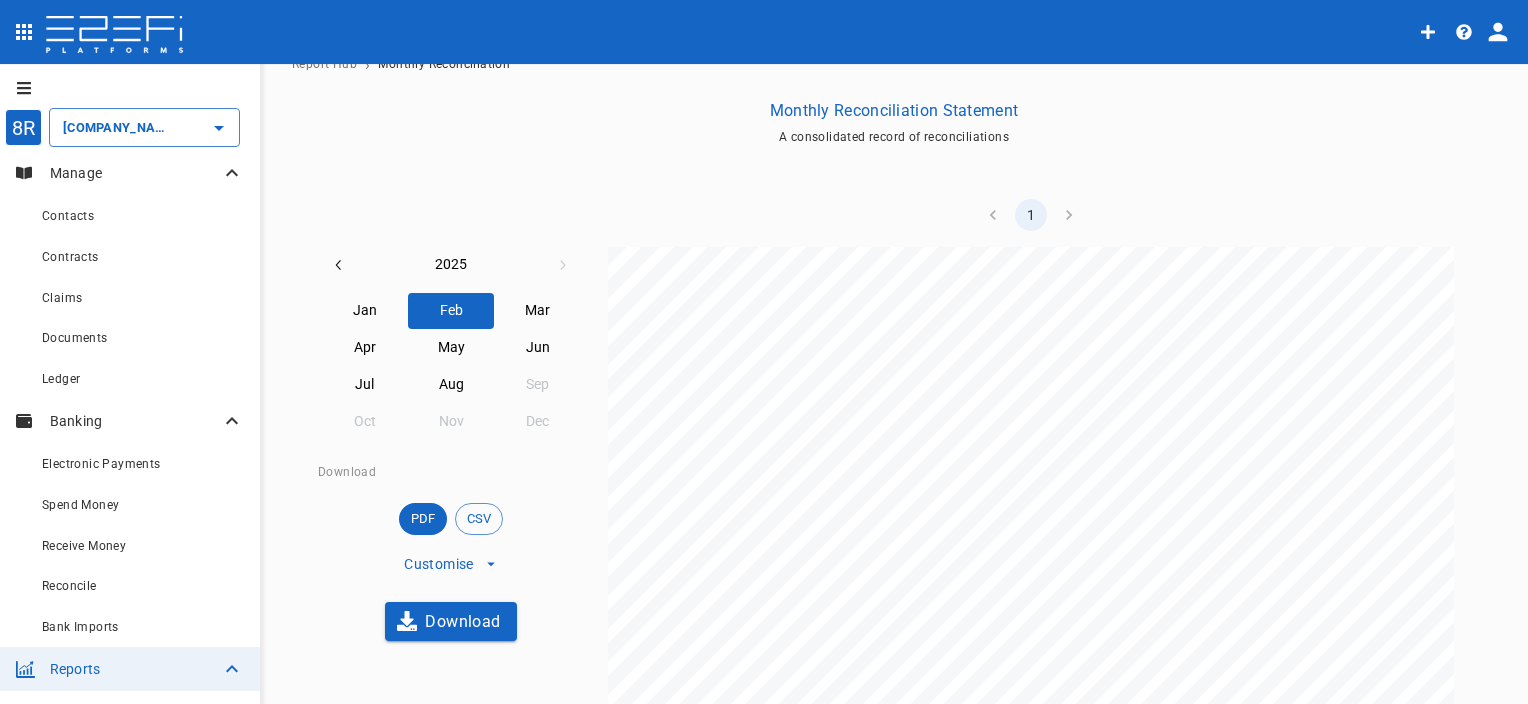 click on "Jan" at bounding box center [365, 311] 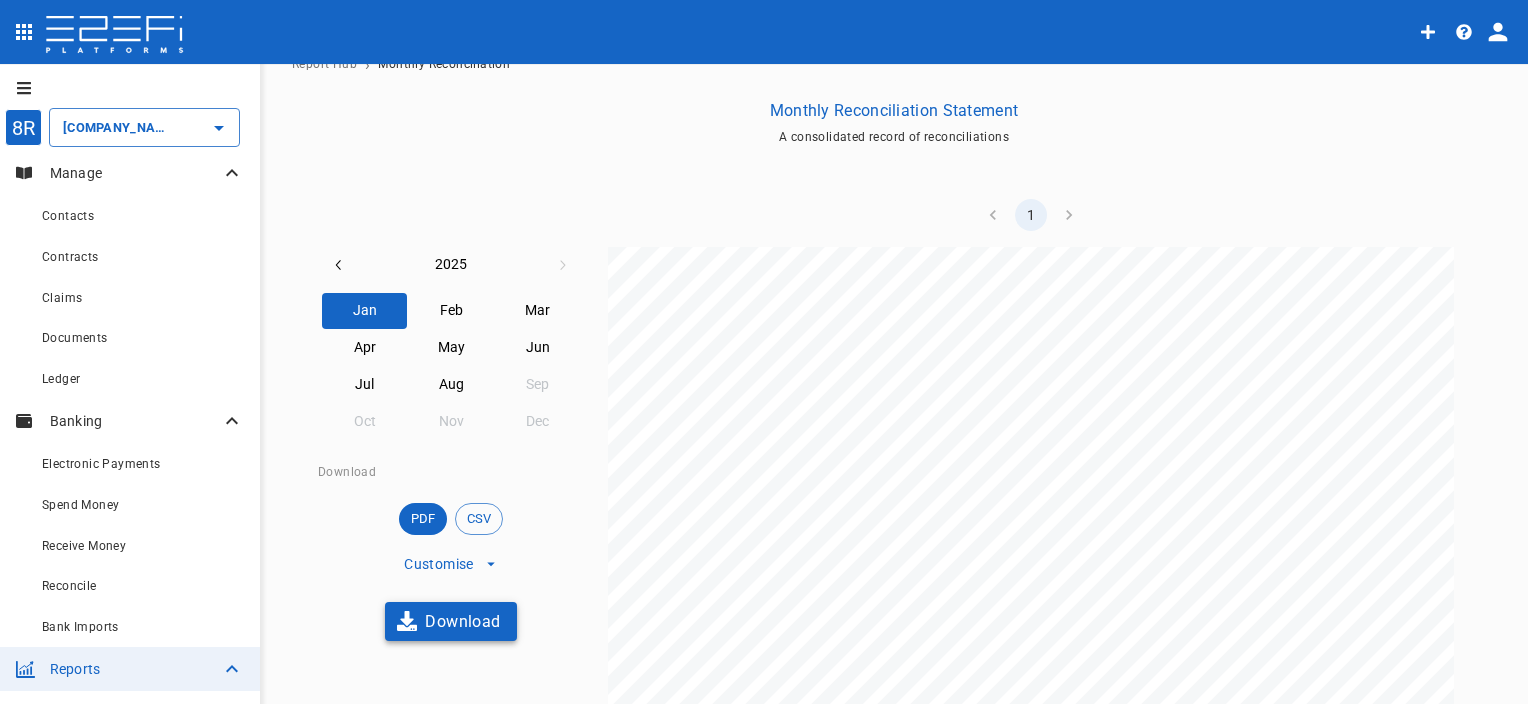 click on "Download" at bounding box center [451, 621] 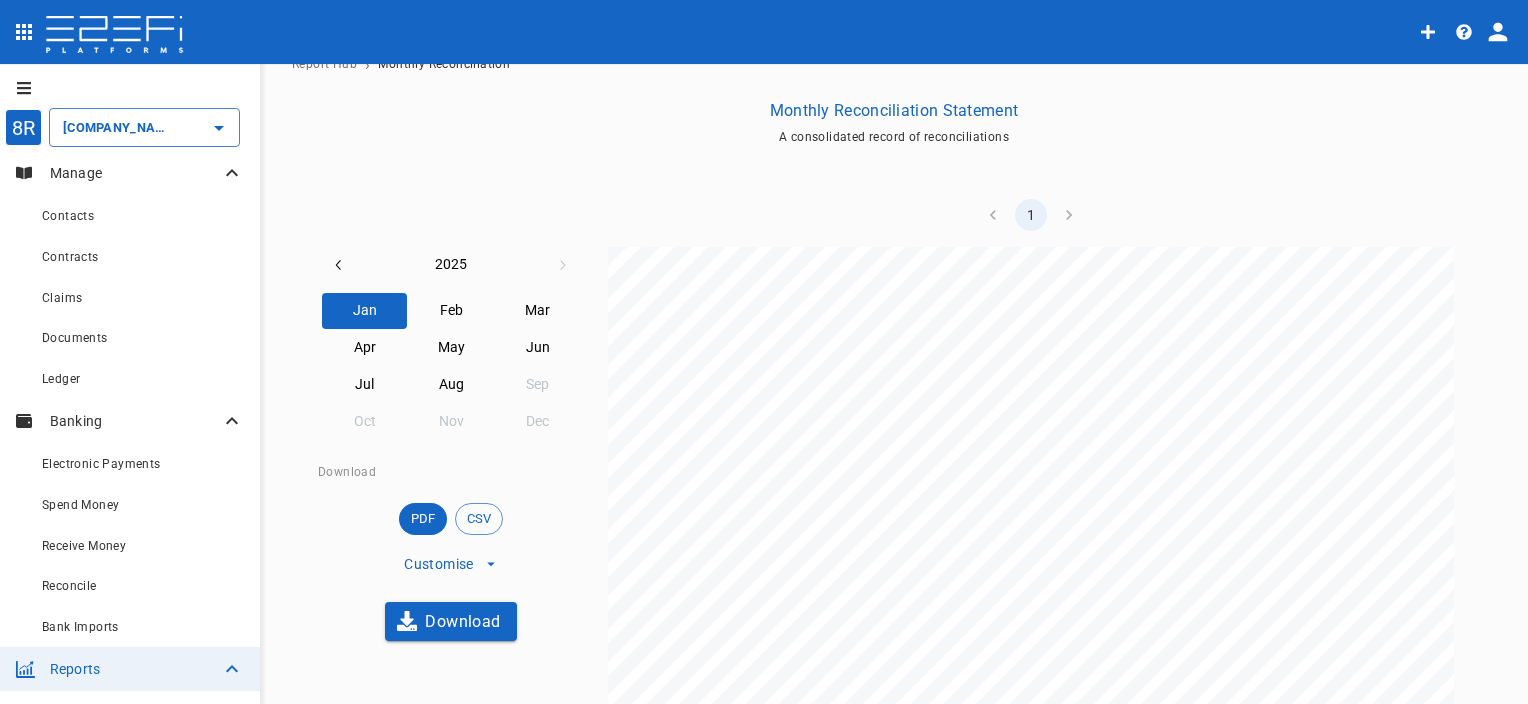click 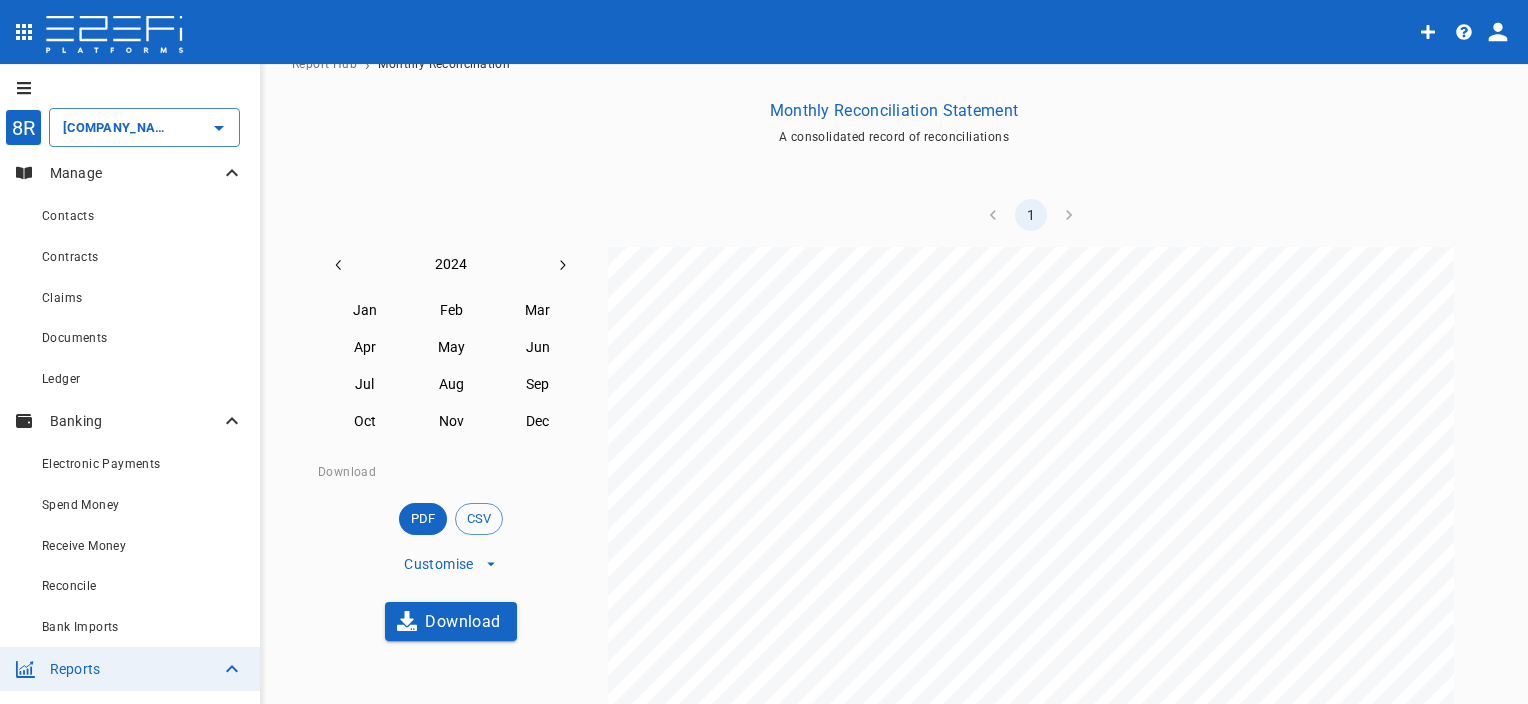 click on "Dec" at bounding box center [538, 422] 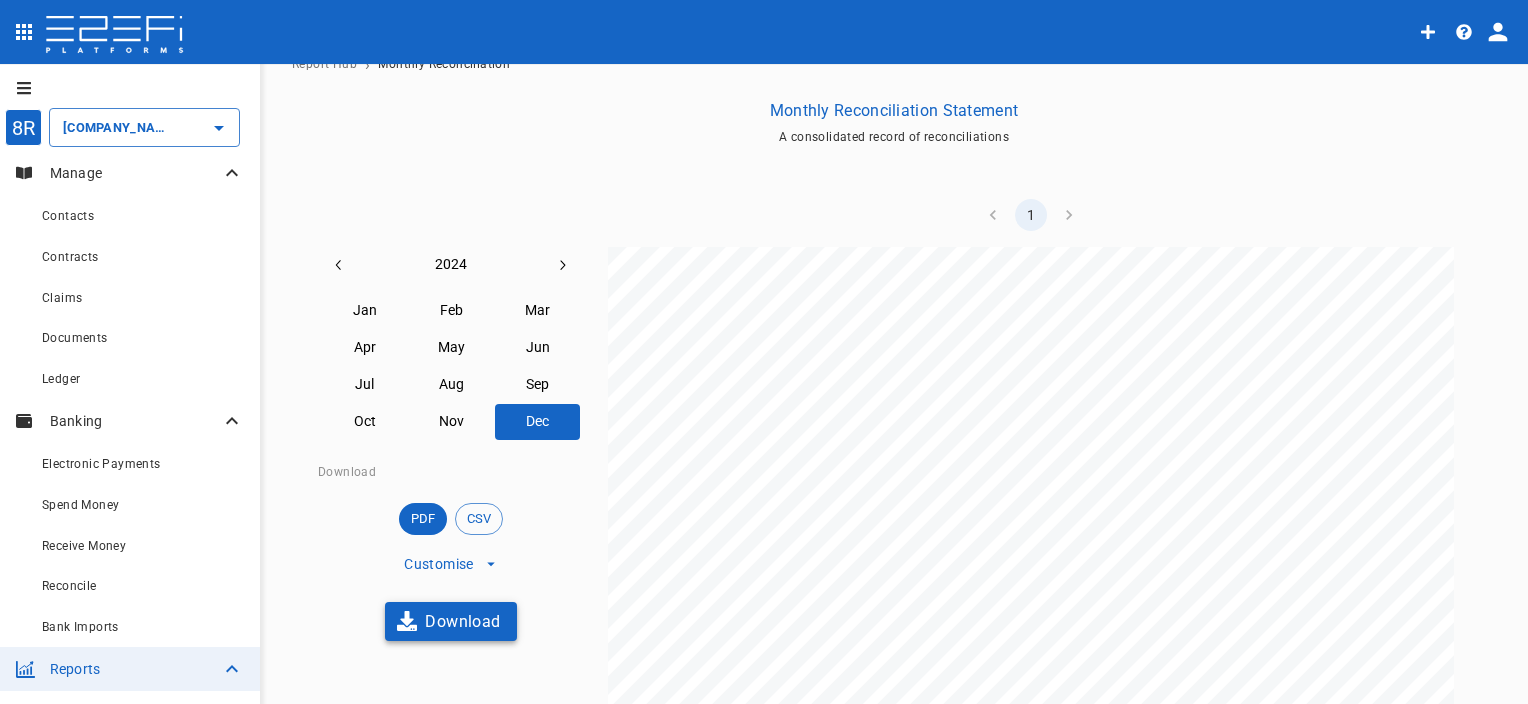 click on "Download" at bounding box center (451, 621) 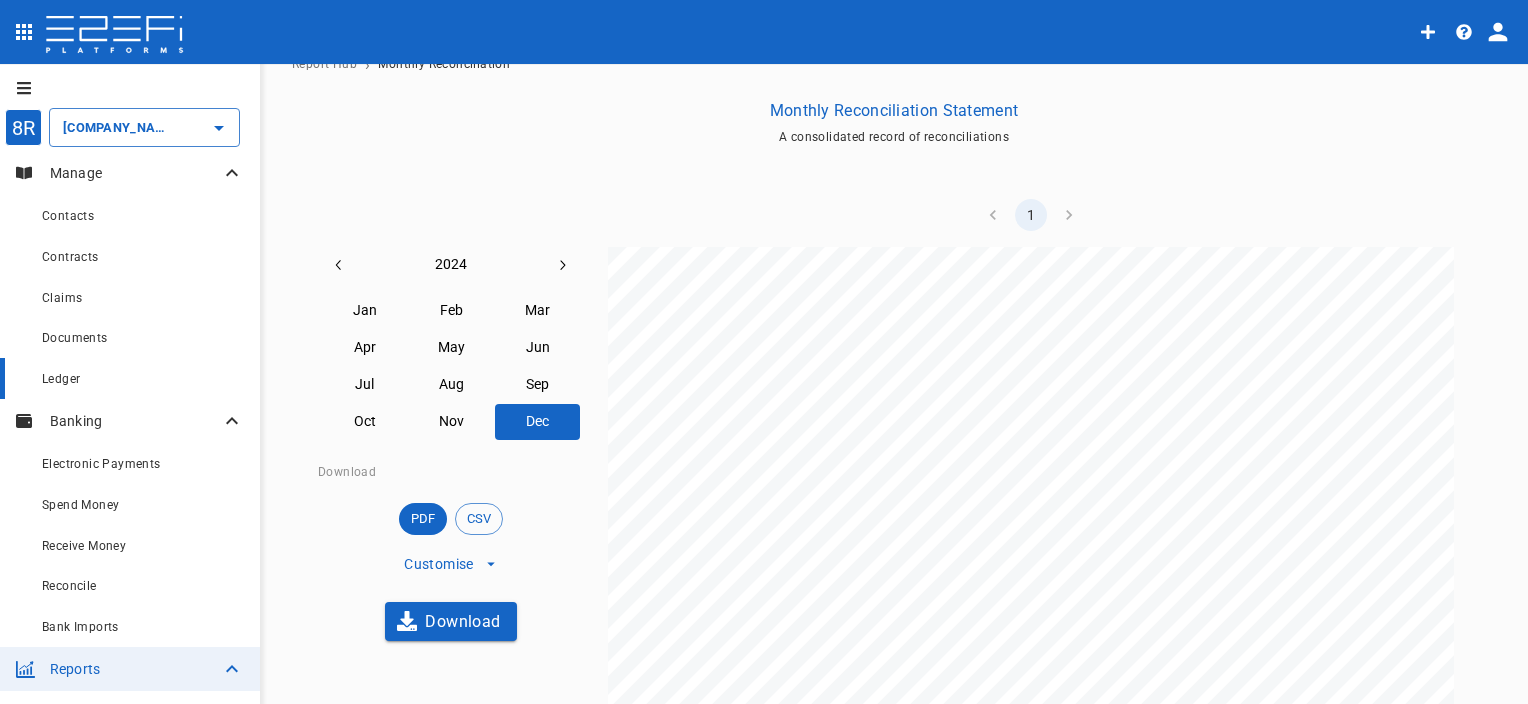 click on "Ledger" at bounding box center (143, 378) 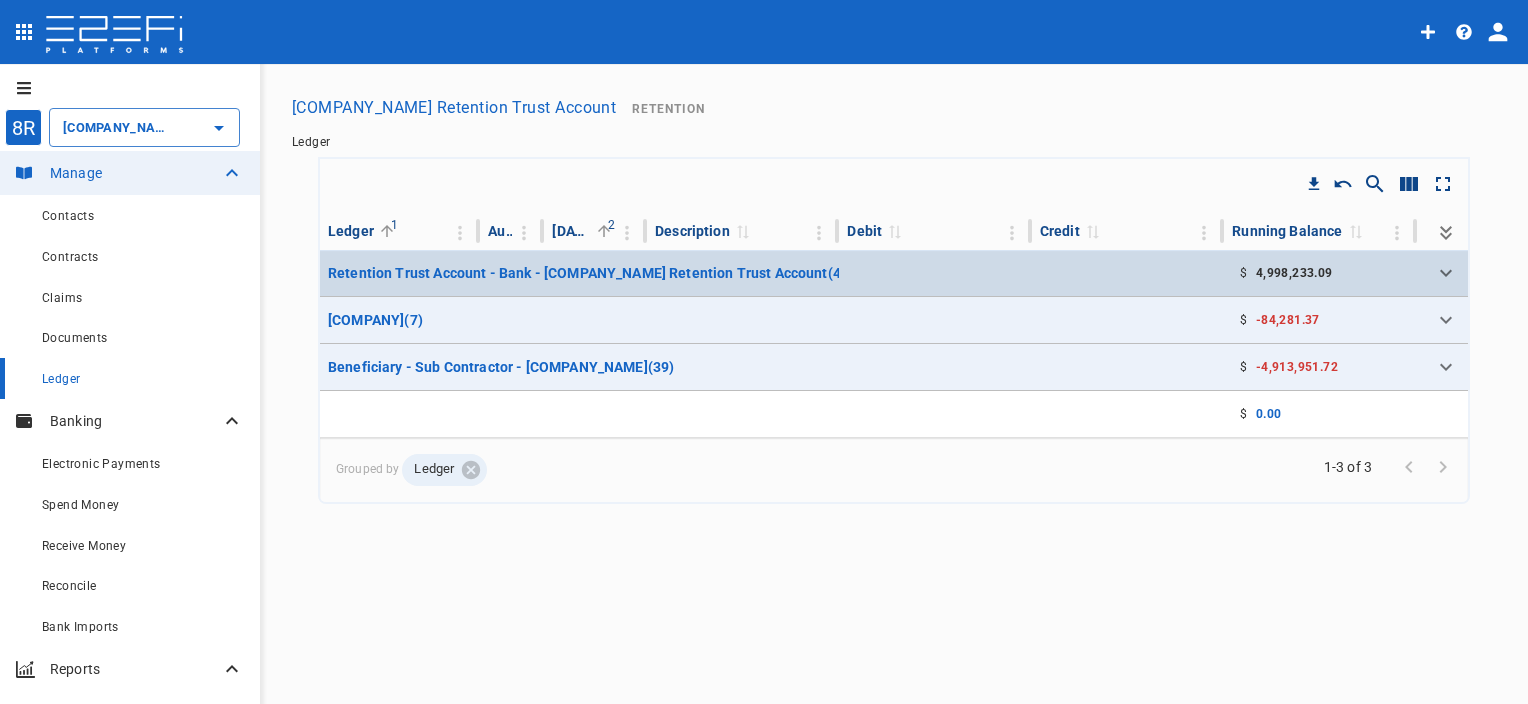 click on "Retention Trust Account - Bank - [COMPANY_NAME] Retention Trust Account  ( 46 )" at bounding box center (591, 273) 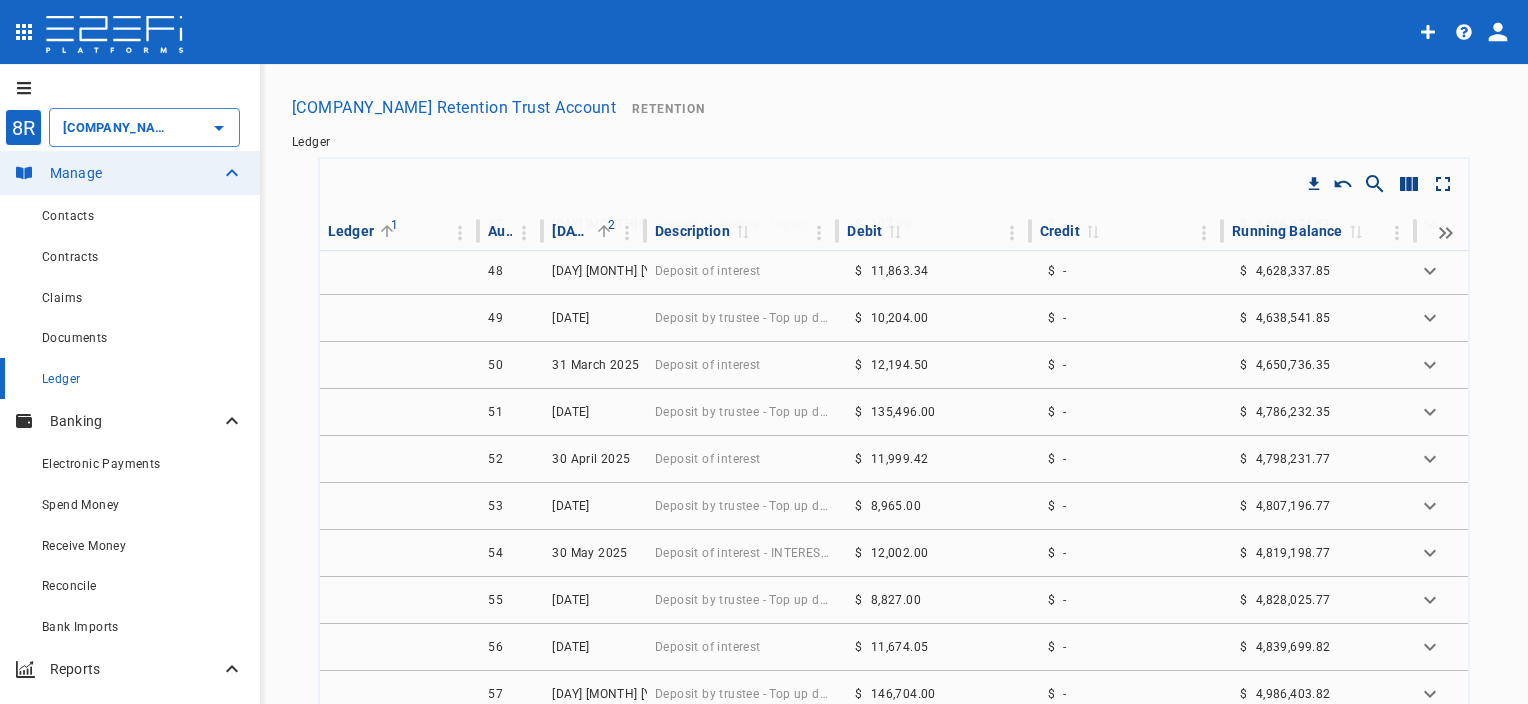 scroll, scrollTop: 1700, scrollLeft: 0, axis: vertical 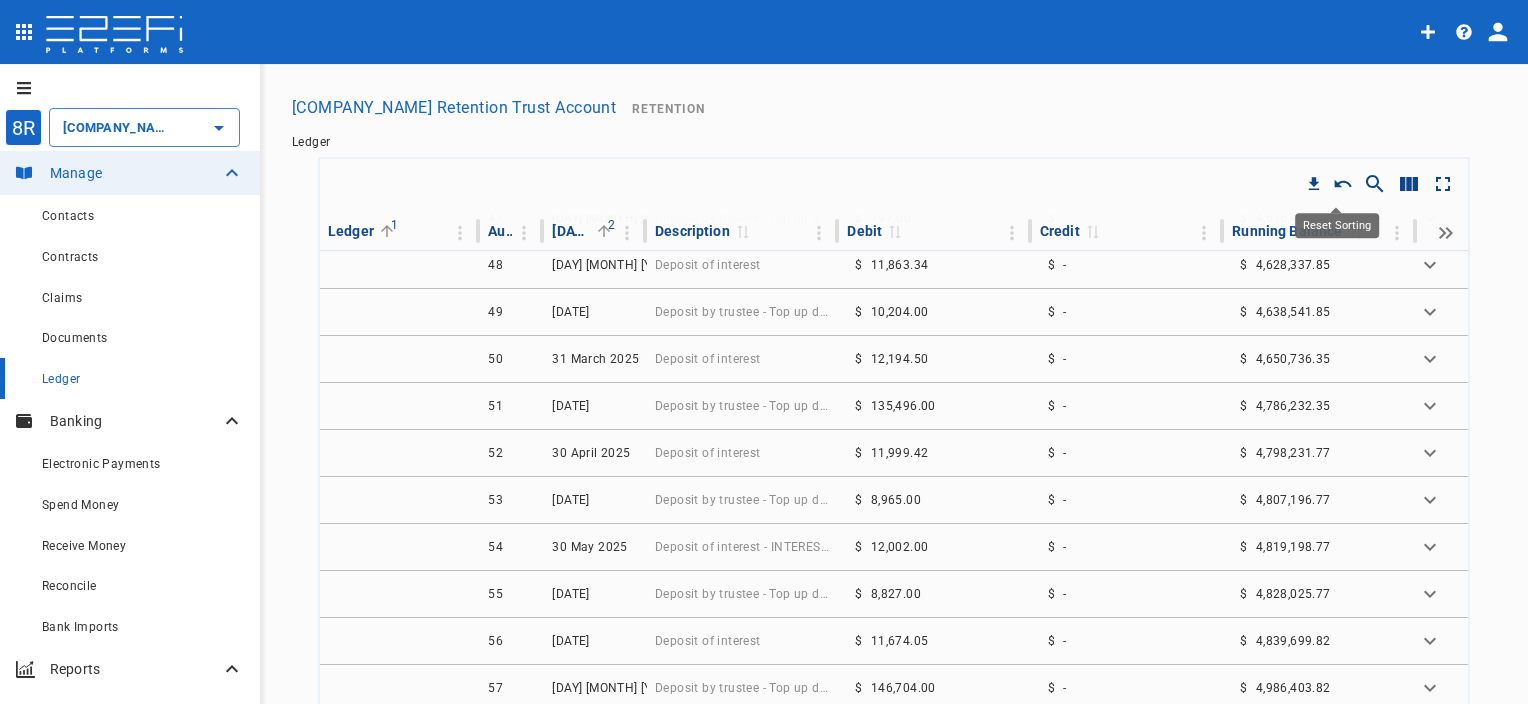 click 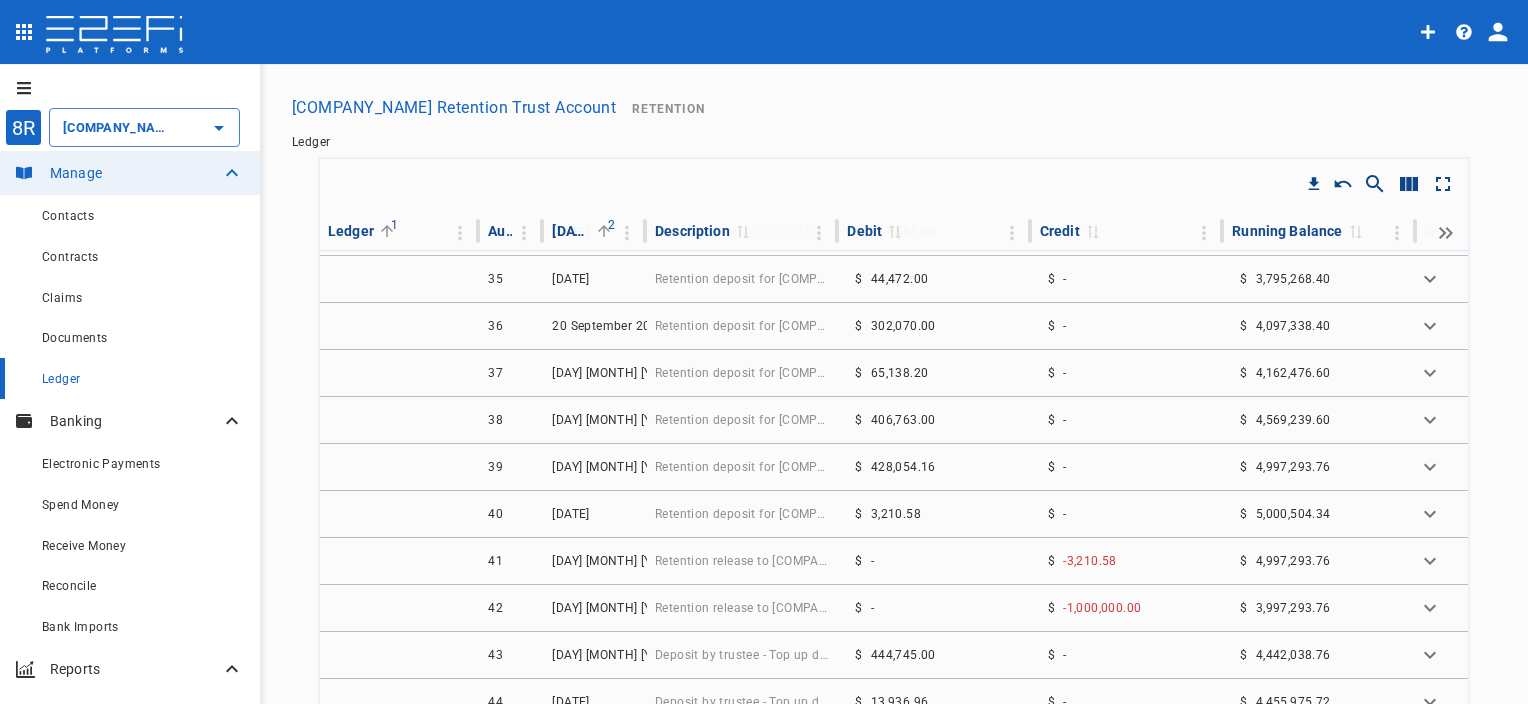 scroll, scrollTop: 1090, scrollLeft: 0, axis: vertical 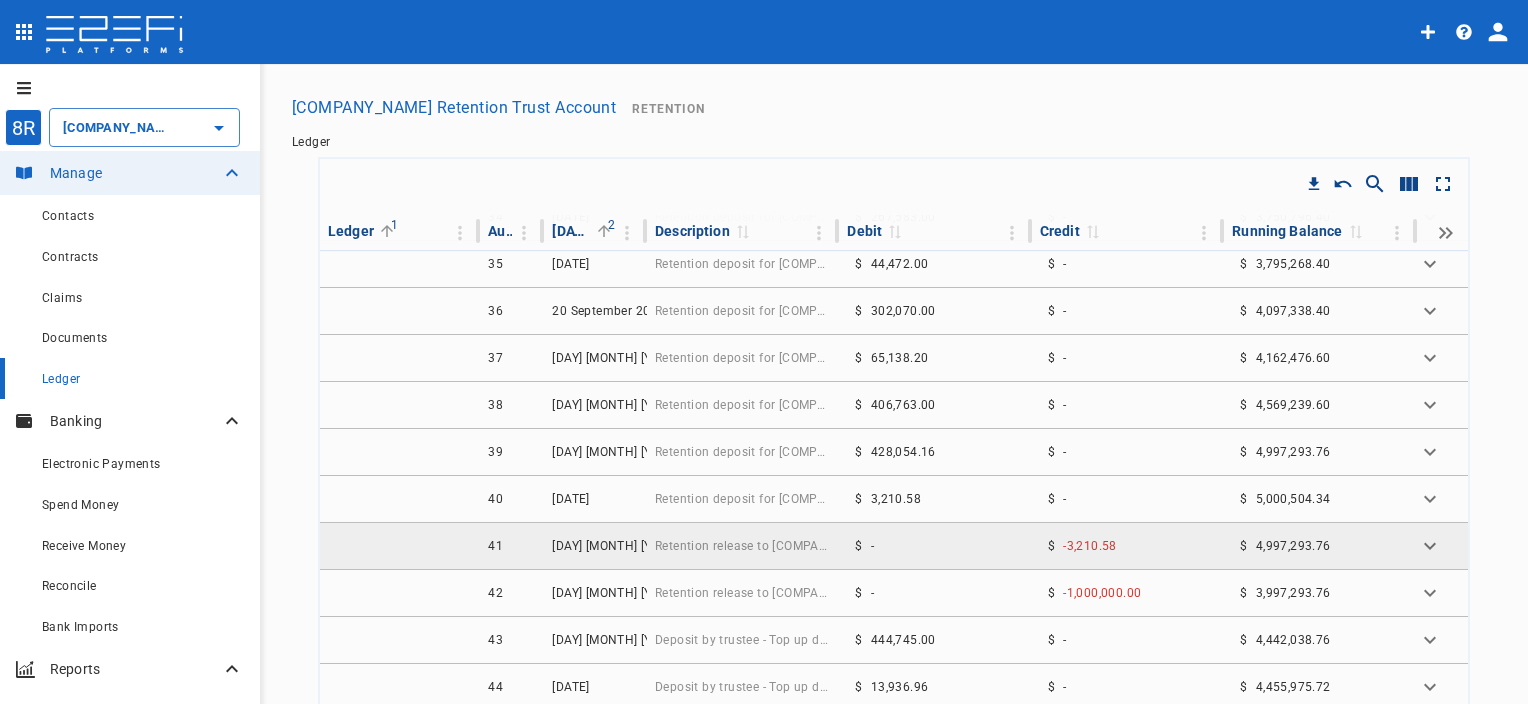 click at bounding box center (400, 546) 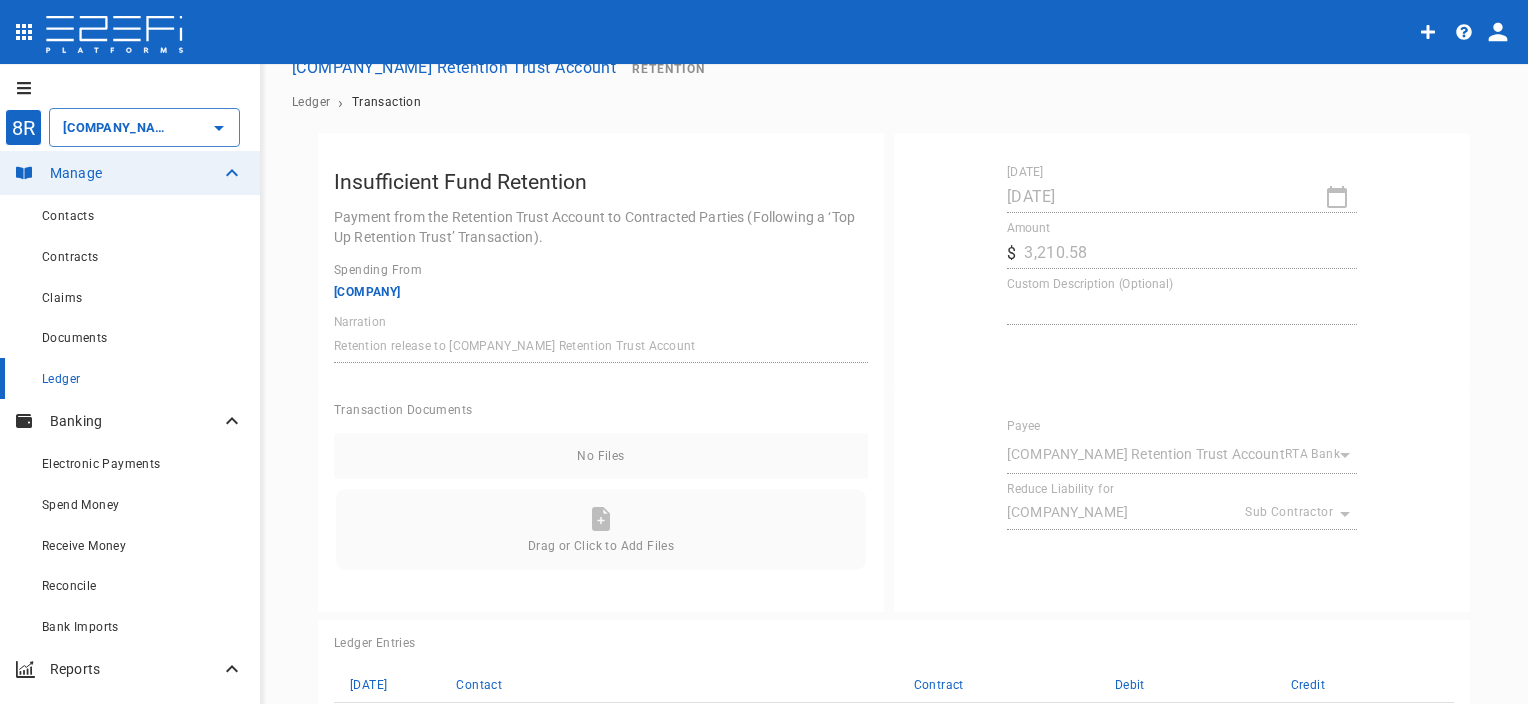 scroll, scrollTop: 0, scrollLeft: 0, axis: both 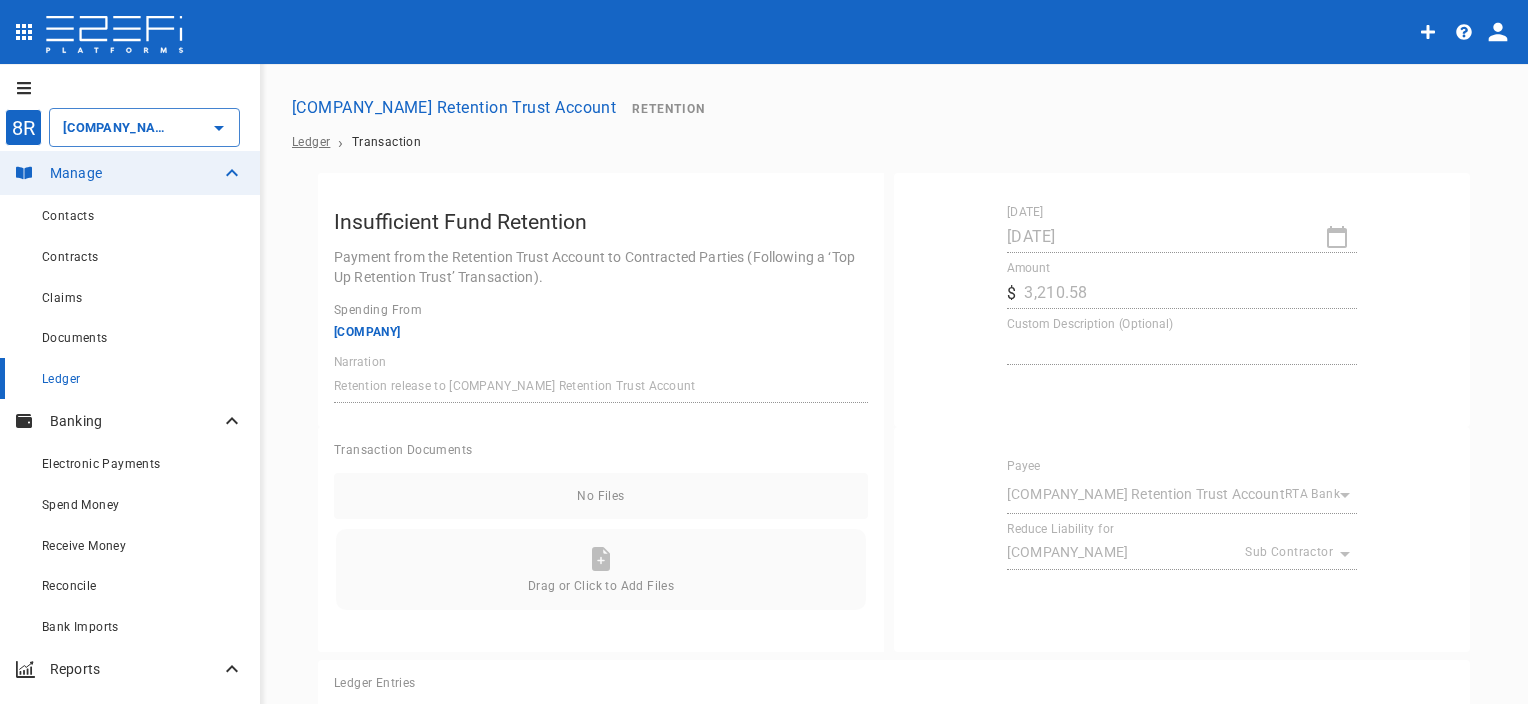 click on "Ledger" at bounding box center [311, 142] 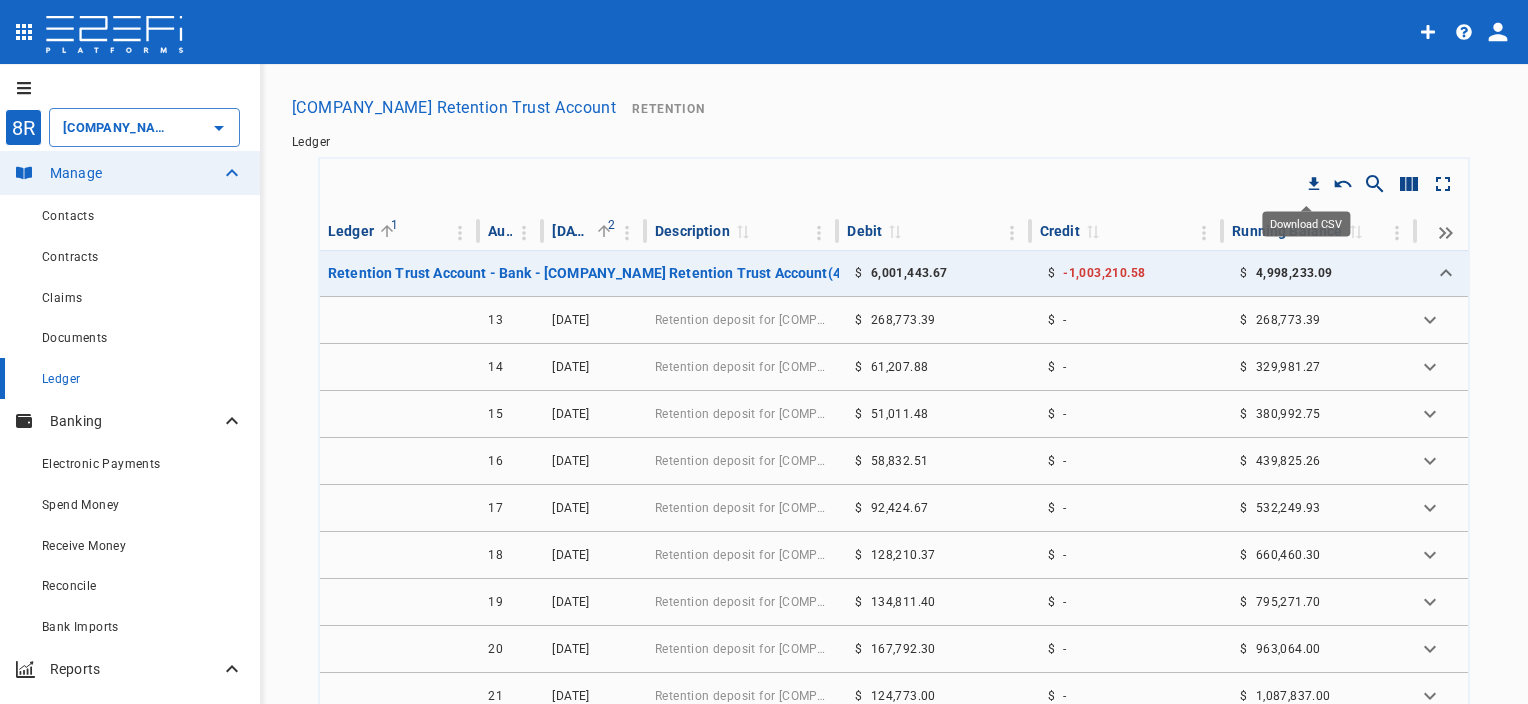 click 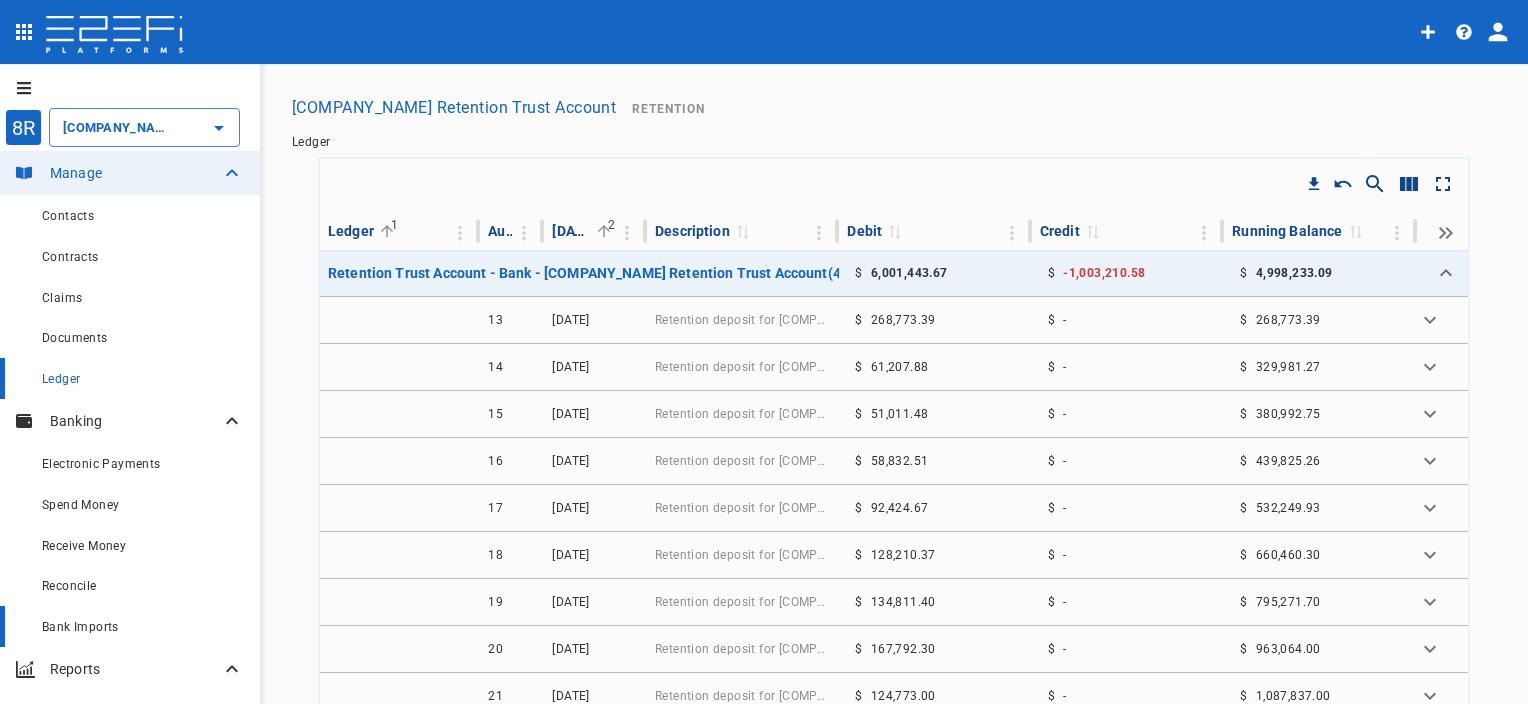 click on "Bank Imports" at bounding box center [143, 626] 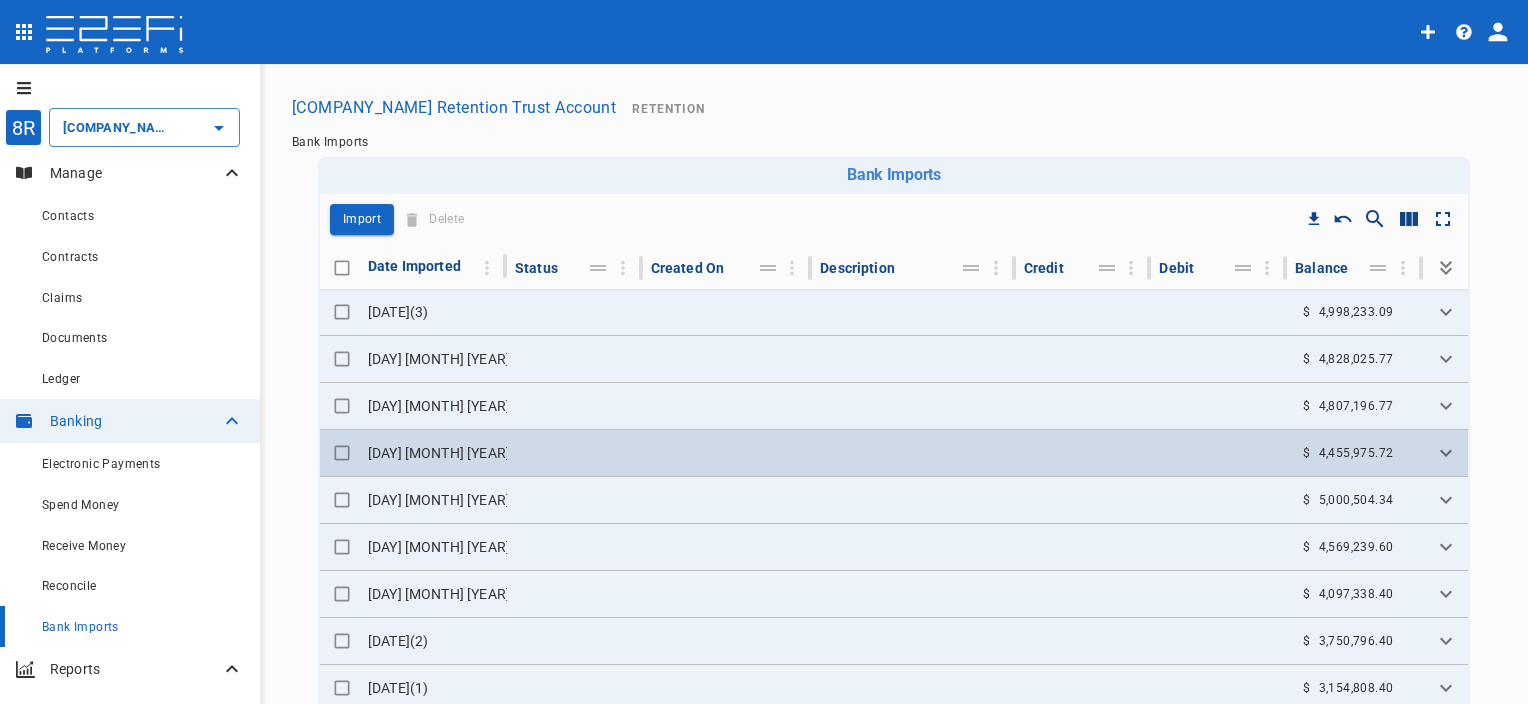 click at bounding box center (575, 453) 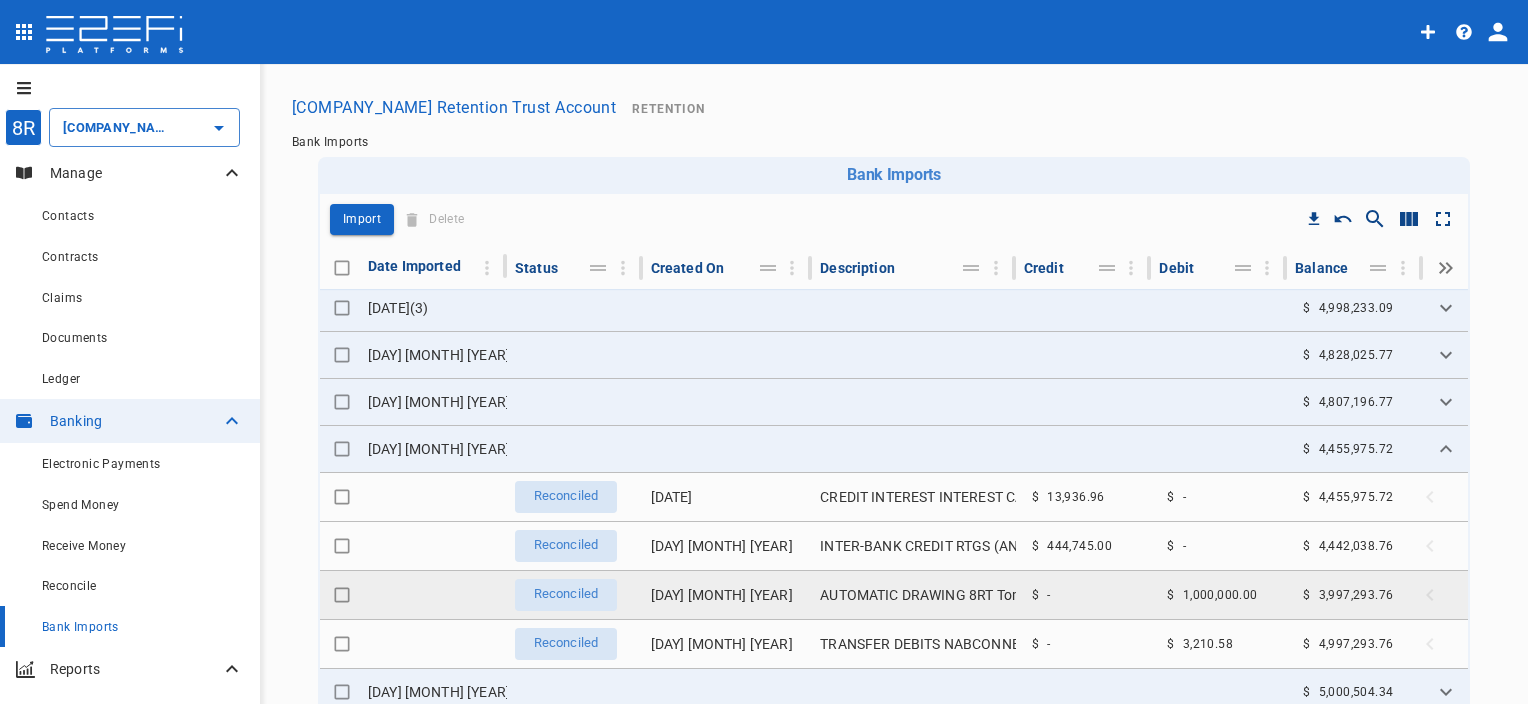 scroll, scrollTop: 0, scrollLeft: 0, axis: both 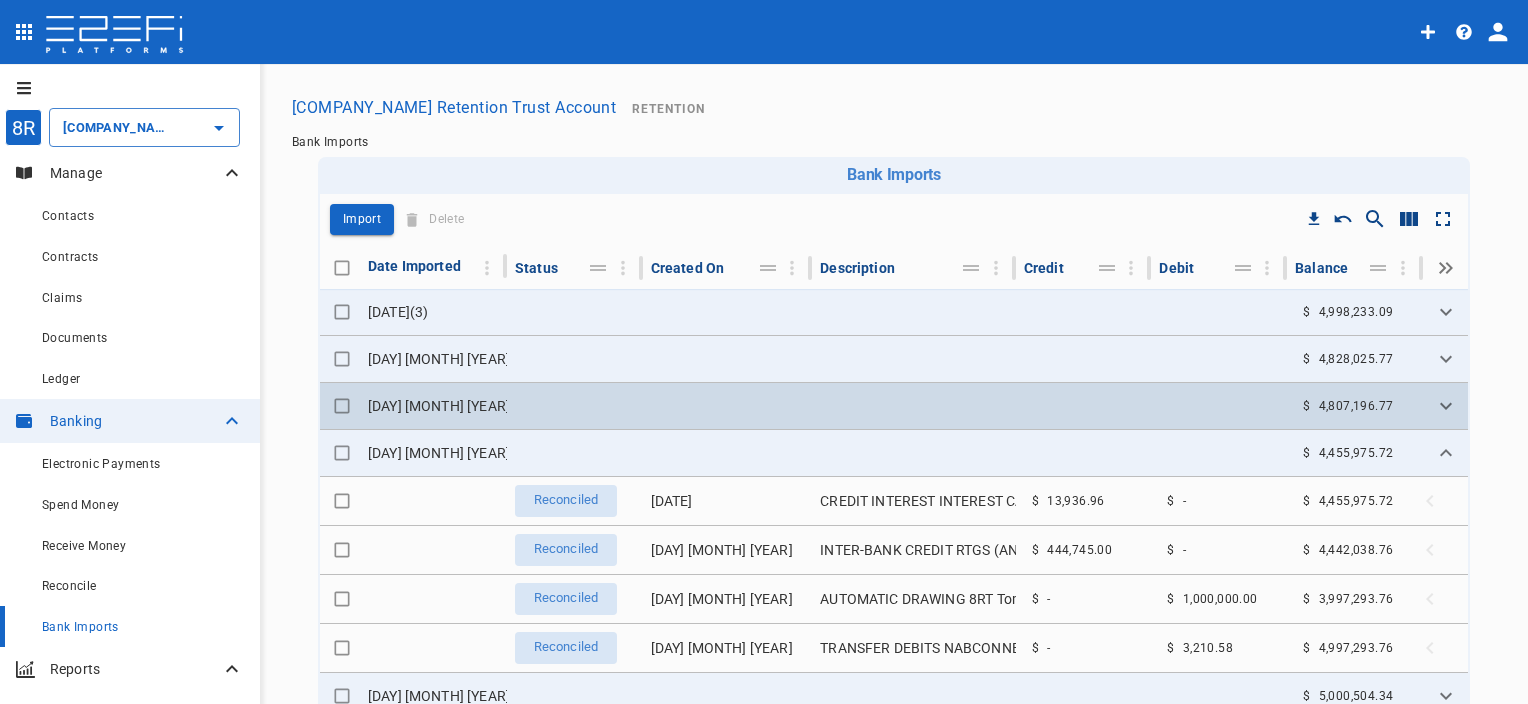 click at bounding box center (575, 406) 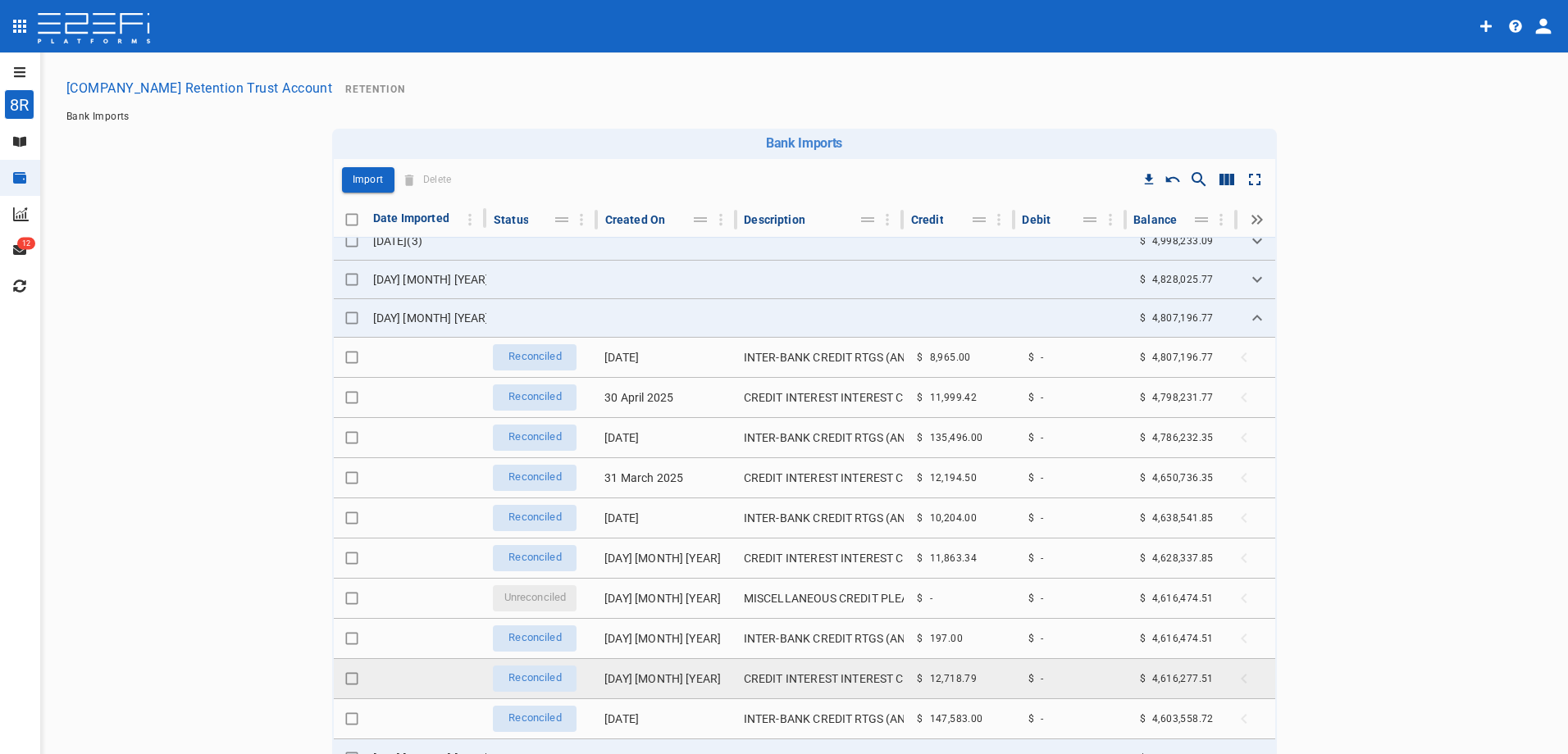 scroll, scrollTop: 0, scrollLeft: 0, axis: both 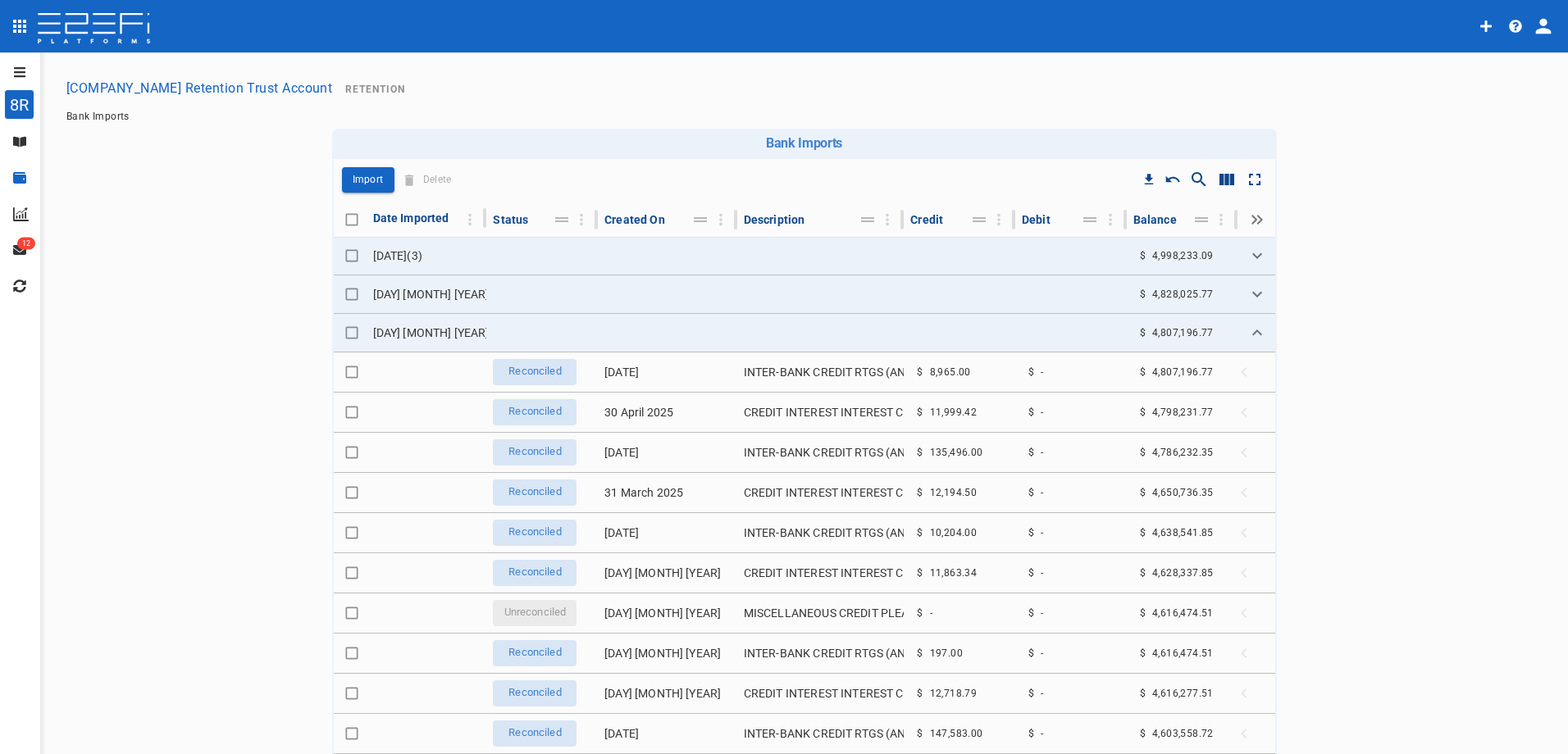 click 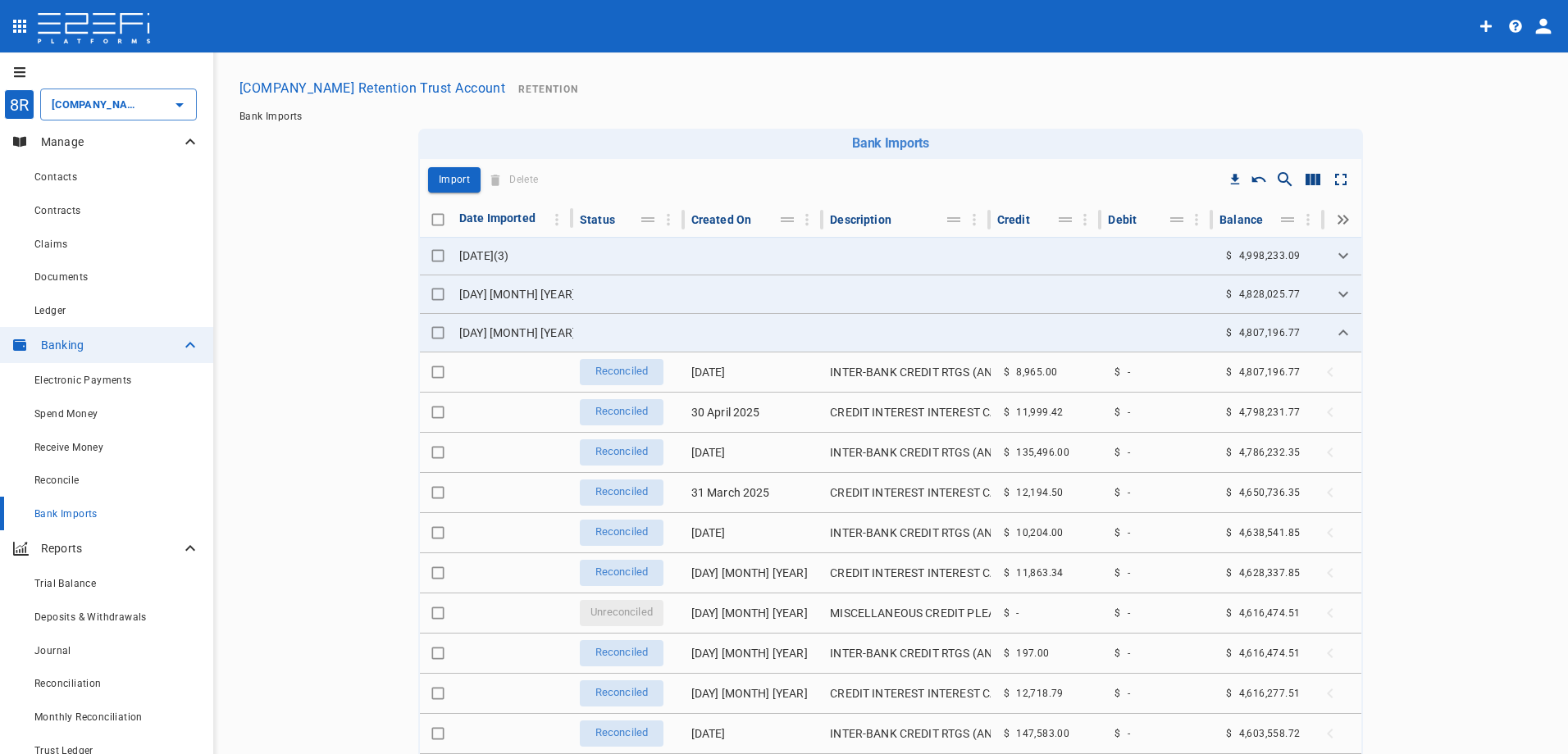 click on "Bank Imports" at bounding box center (66, 514) 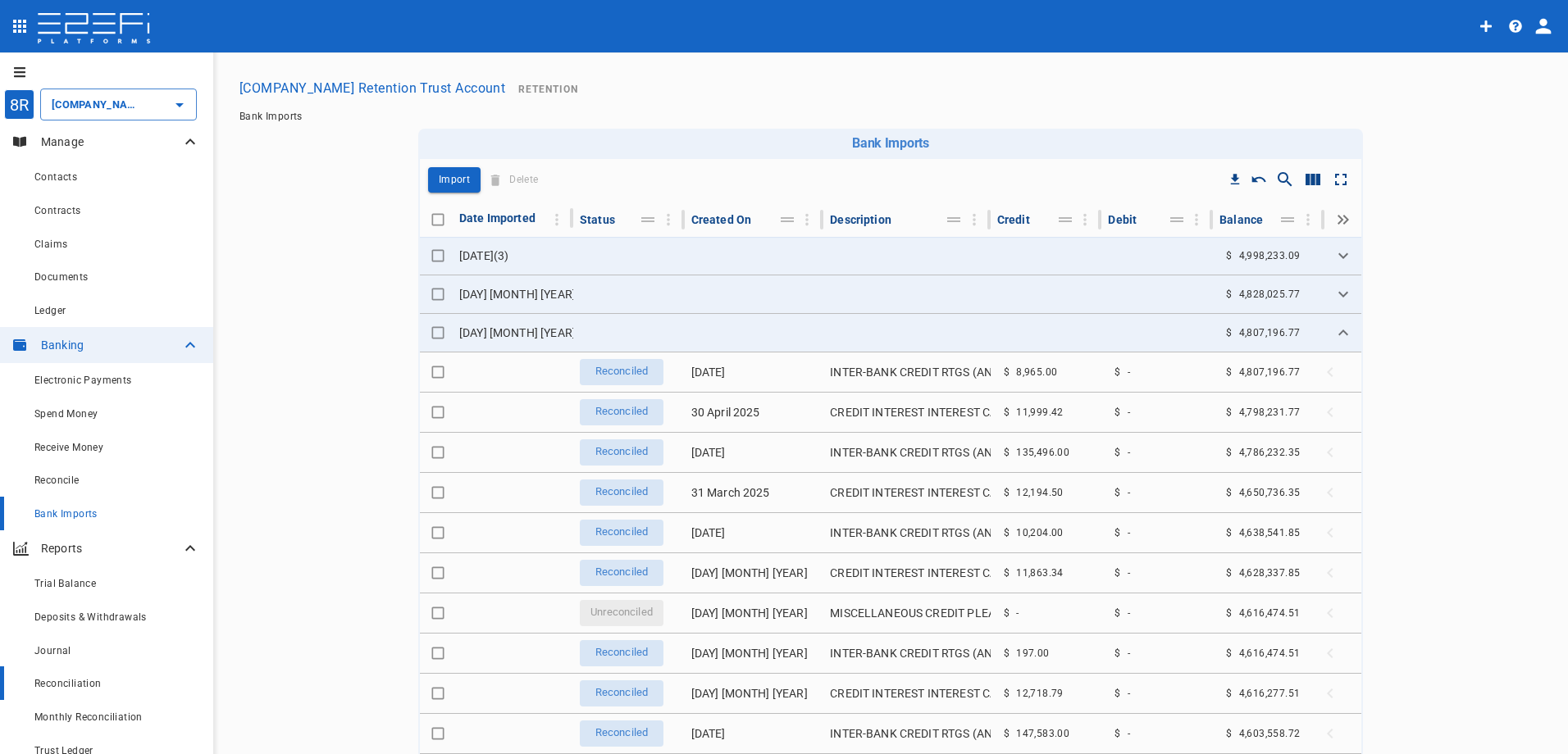 click on "Reconciliation" at bounding box center (68, 684) 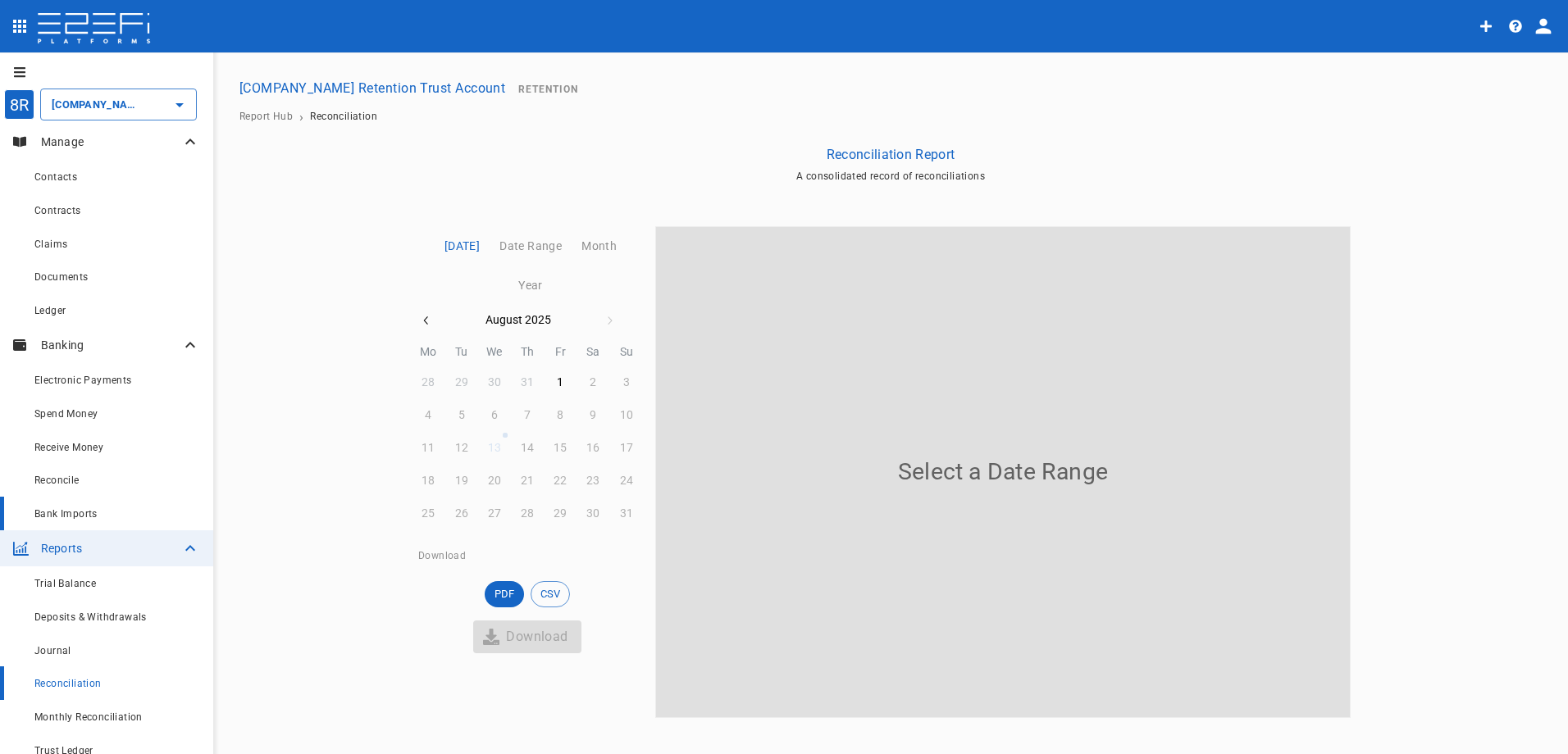 click on "Bank Imports" at bounding box center [66, 514] 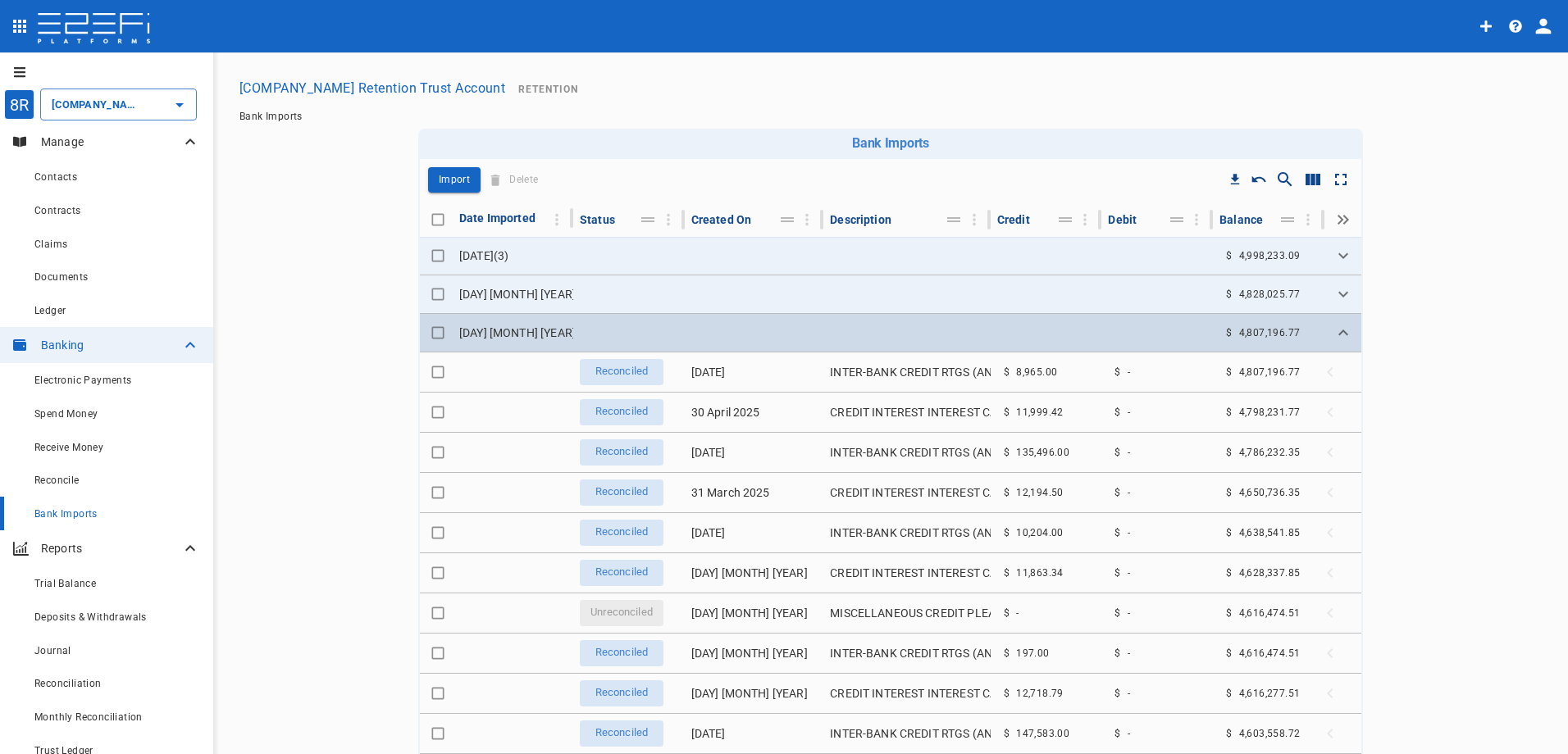 click at bounding box center [754, 333] 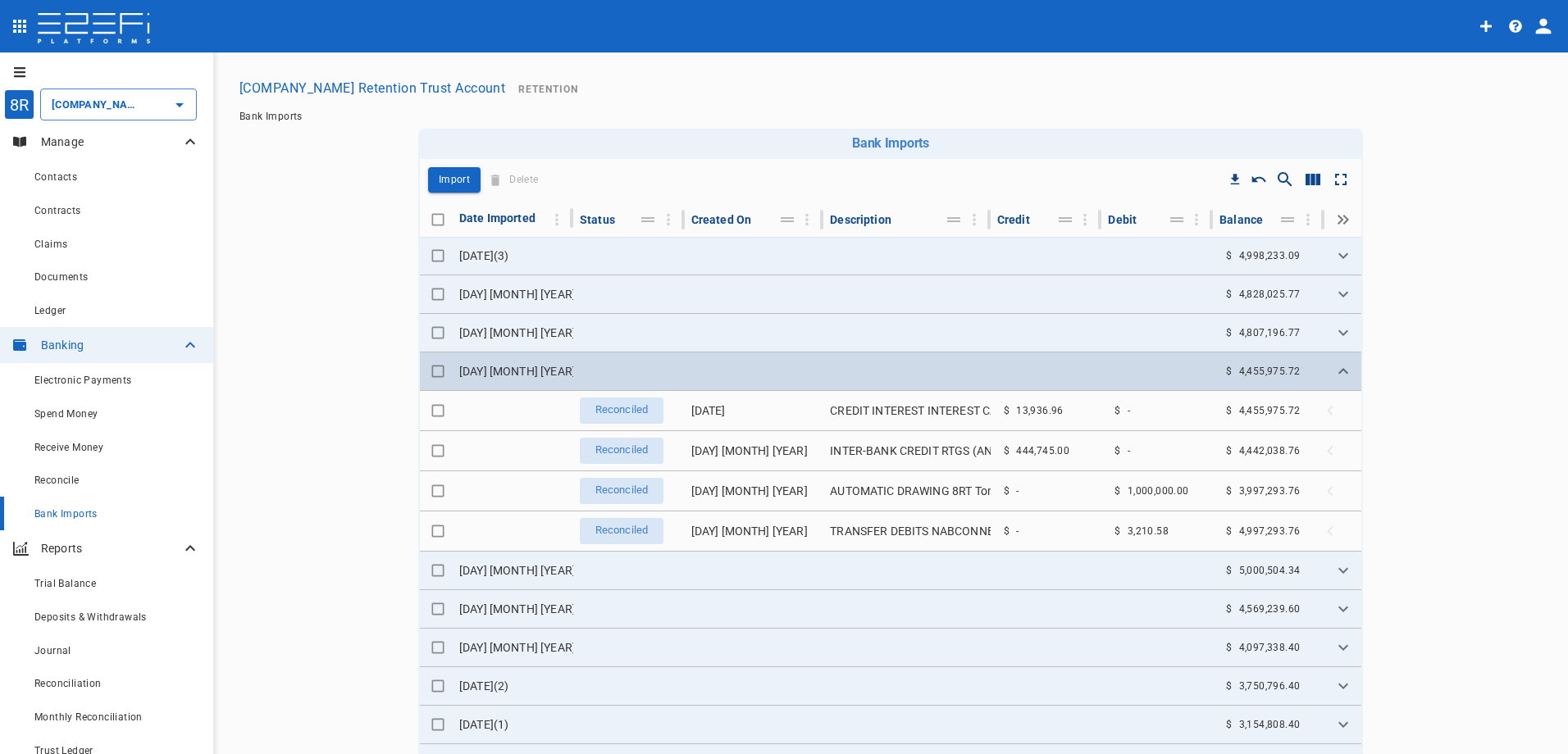 click at bounding box center [754, 371] 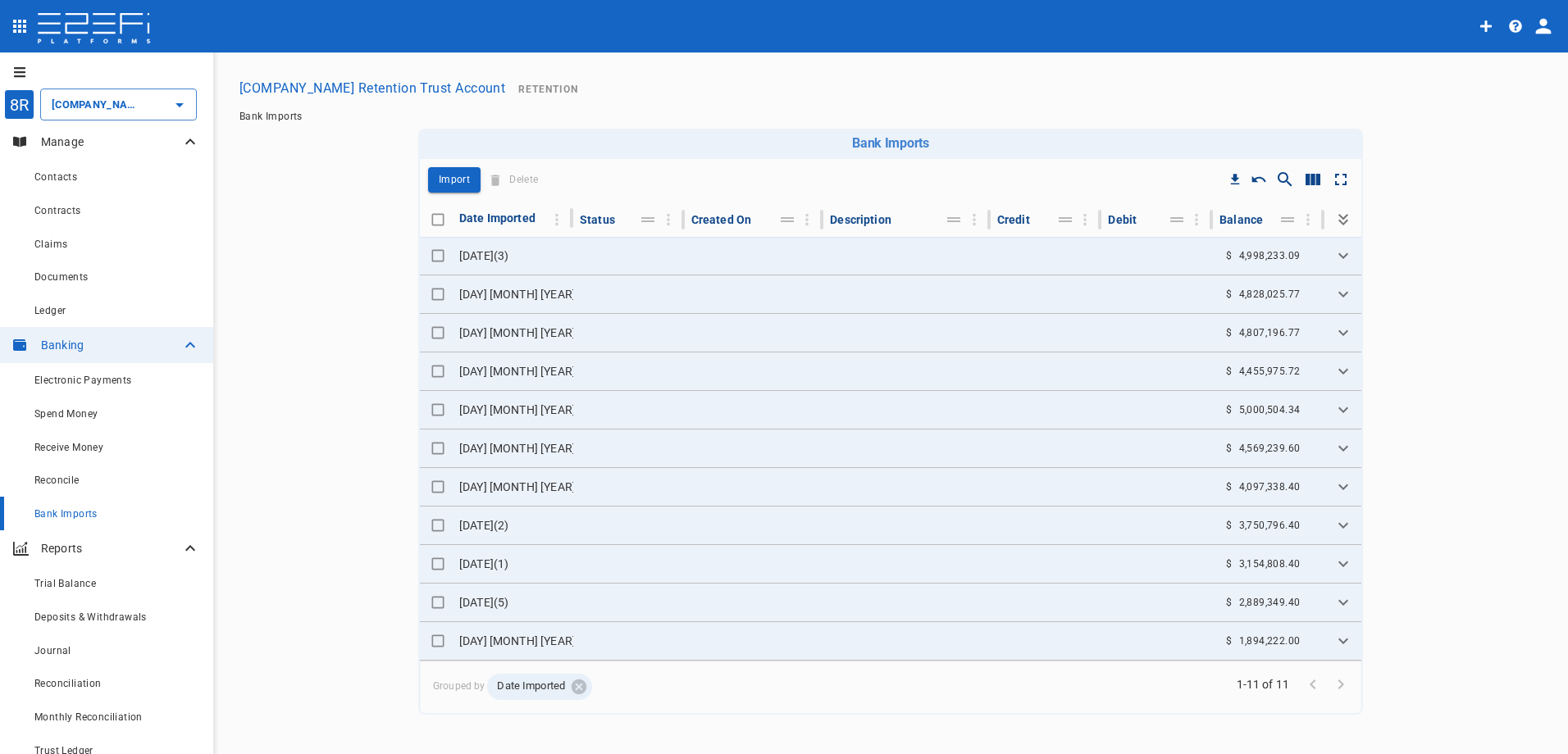 click on "Bank Imports" at bounding box center [891, 116] 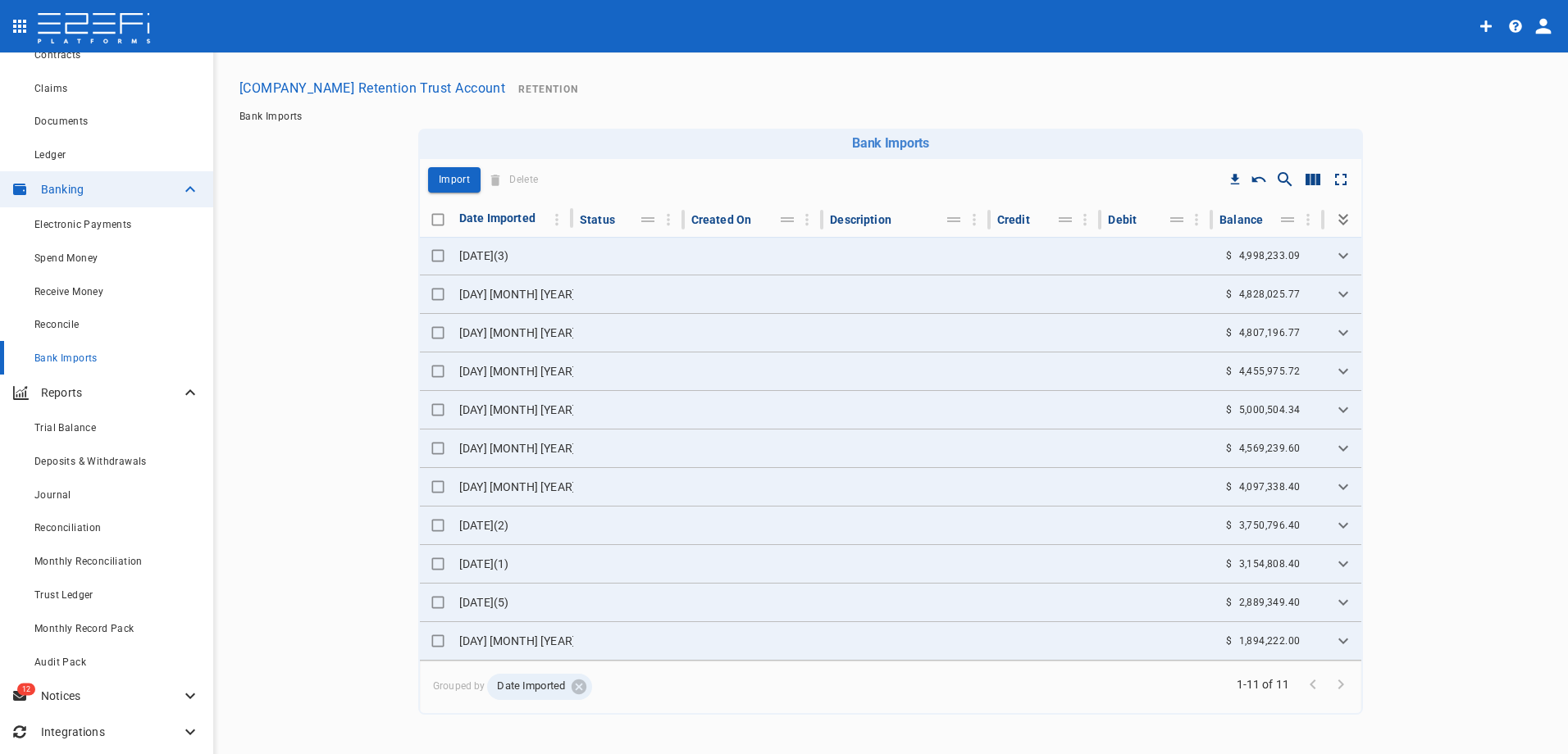 scroll, scrollTop: 158, scrollLeft: 0, axis: vertical 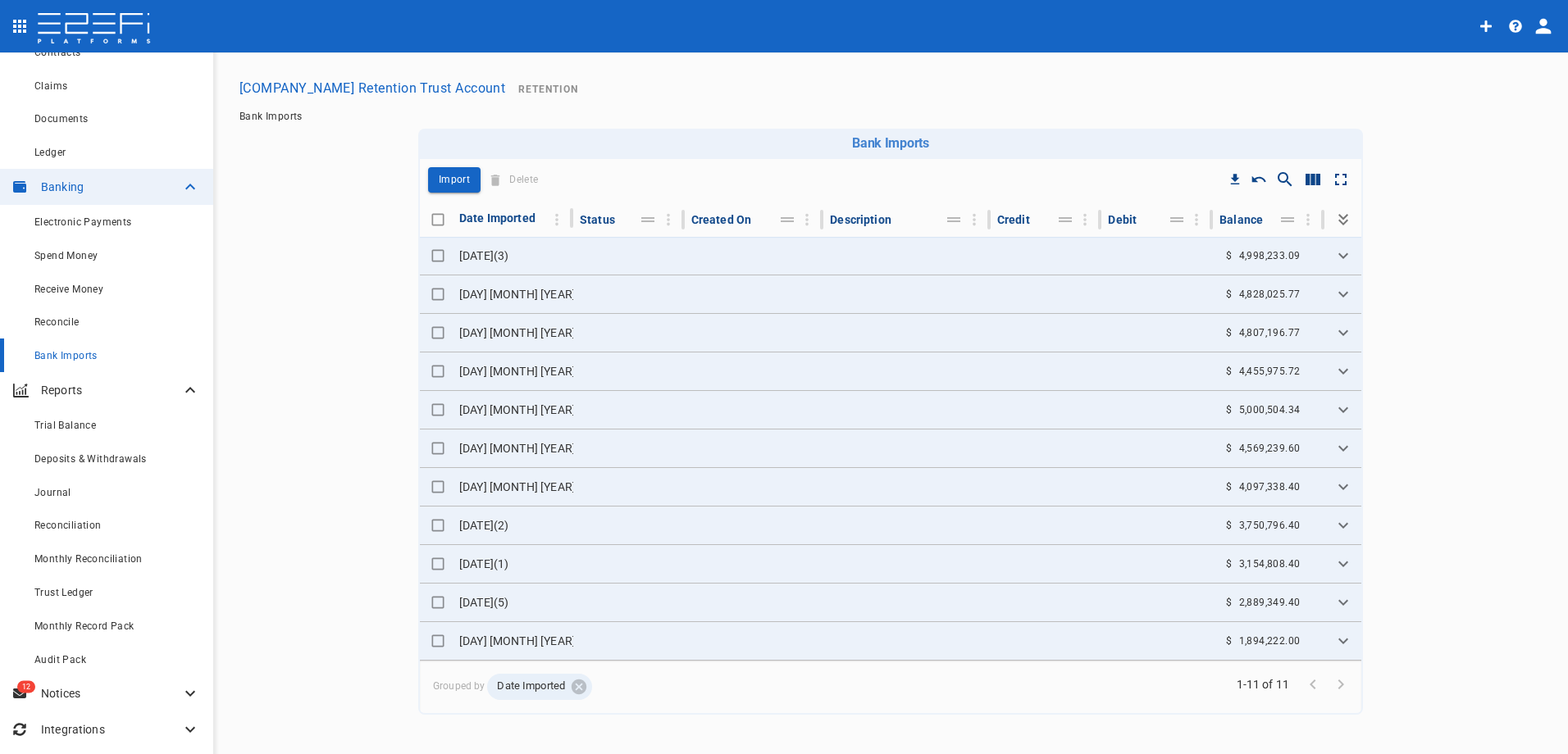 click on "Notices" at bounding box center [111, 693] 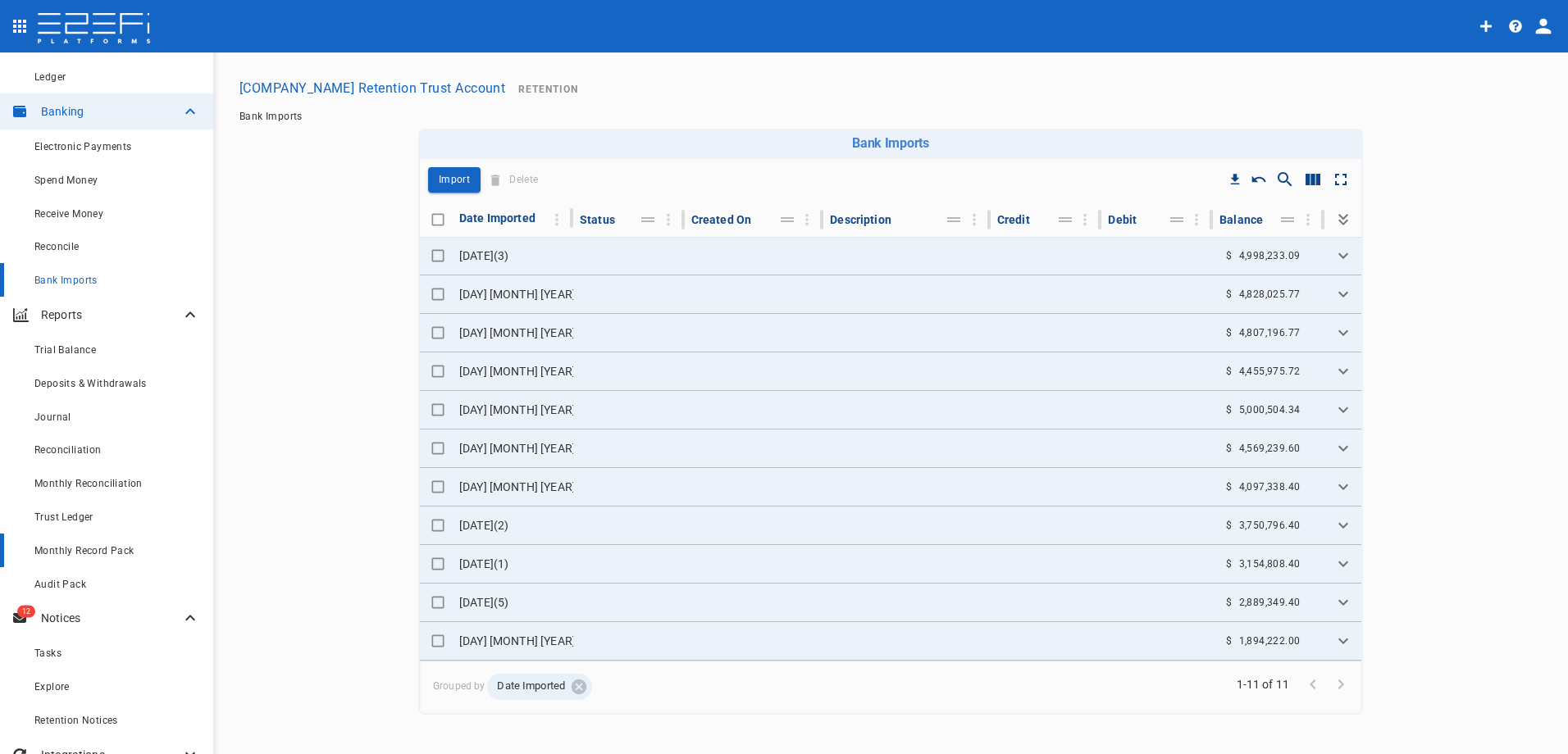 scroll, scrollTop: 259, scrollLeft: 0, axis: vertical 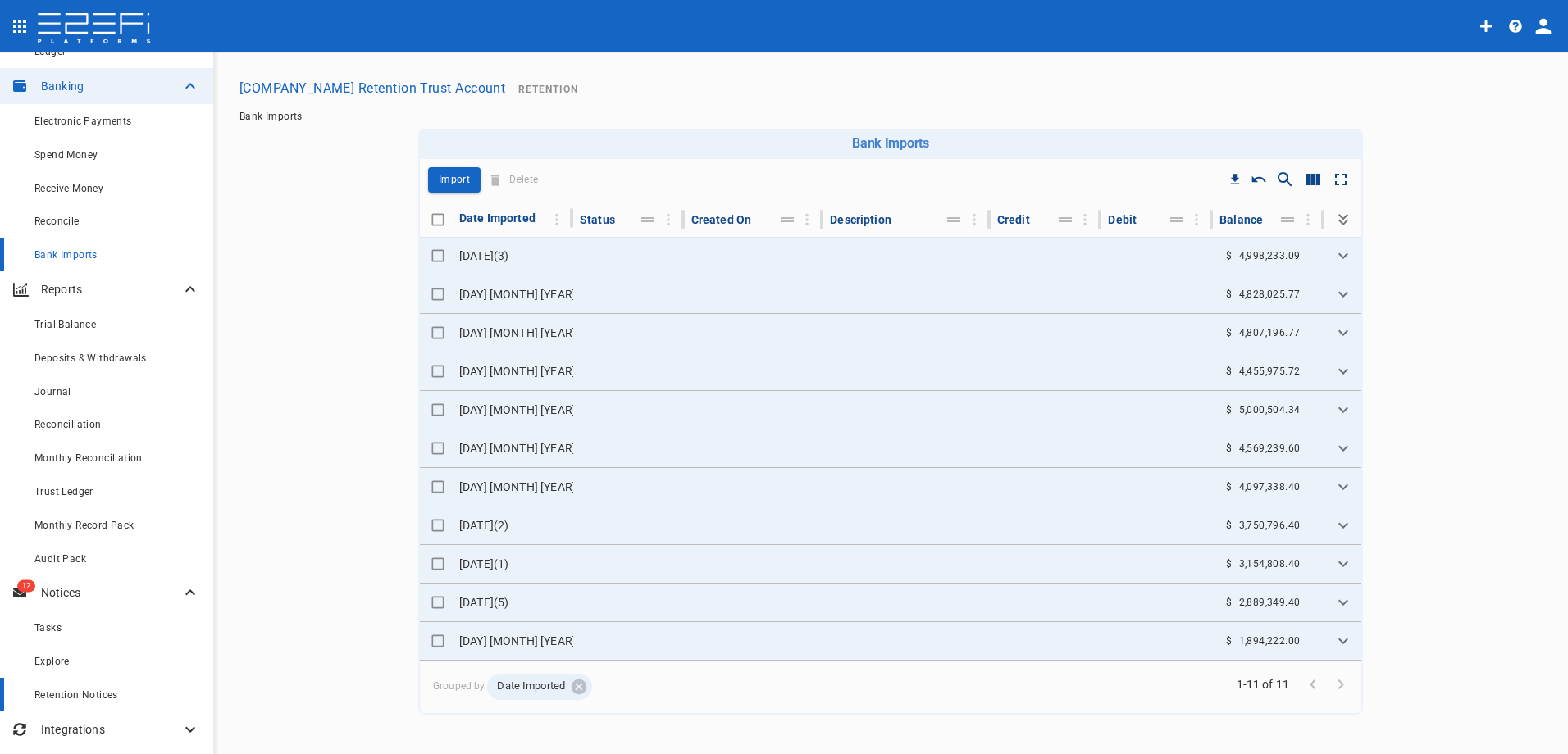 click on "Retention Notices" at bounding box center [117, 694] 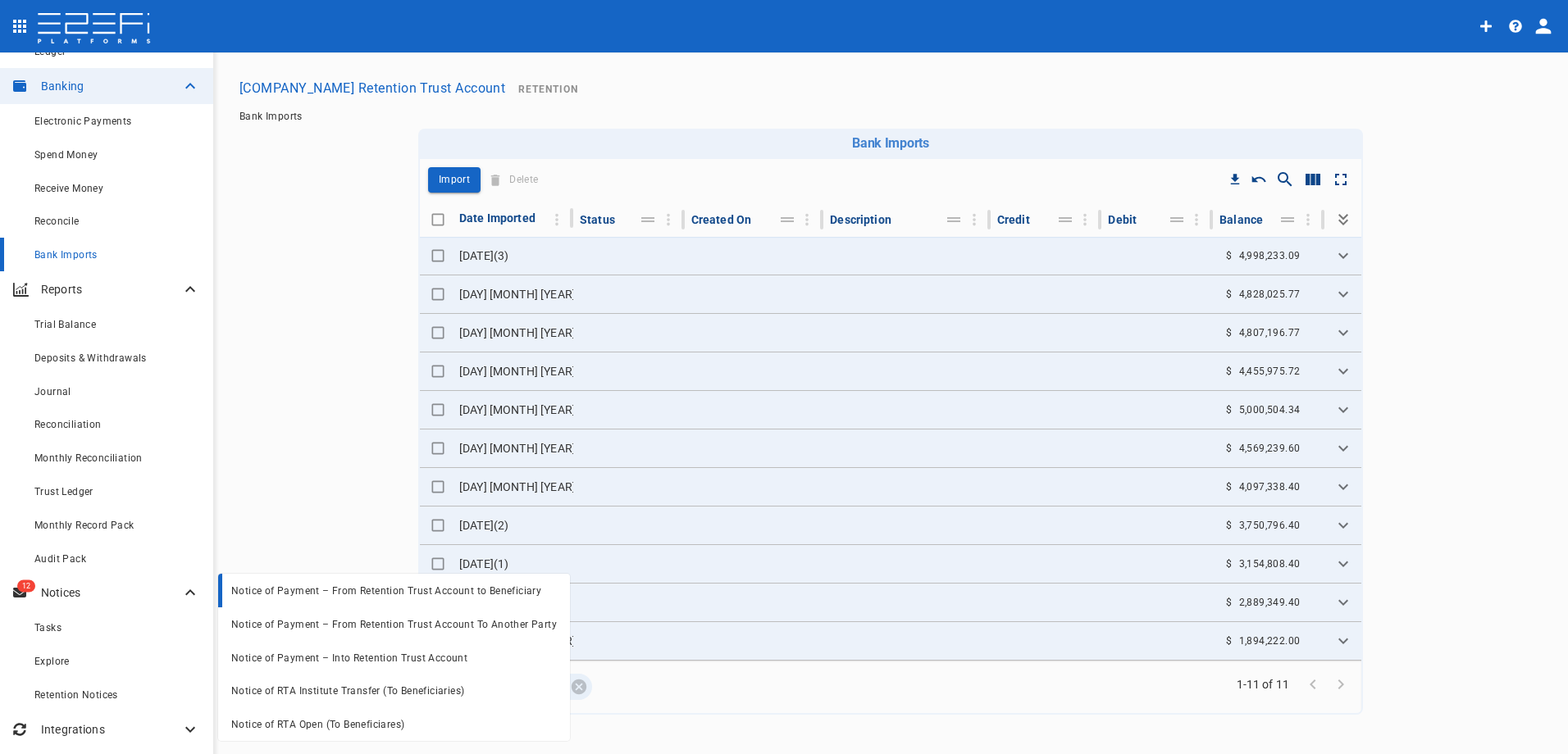 click on "Notice of Payment – From Retention Trust Account to Beneficiary" at bounding box center (386, 591) 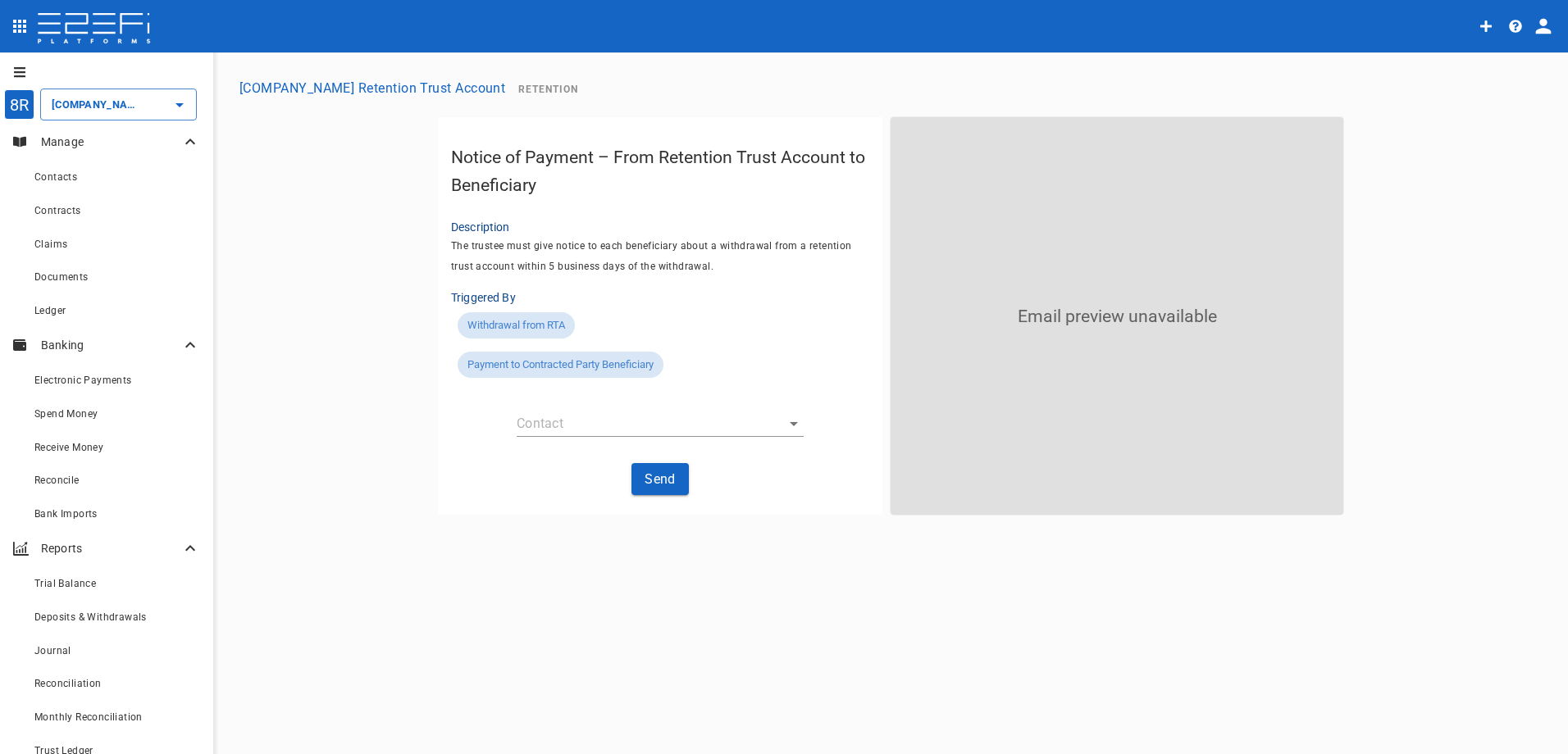 click on "[COMPANY]" at bounding box center [784, 377] 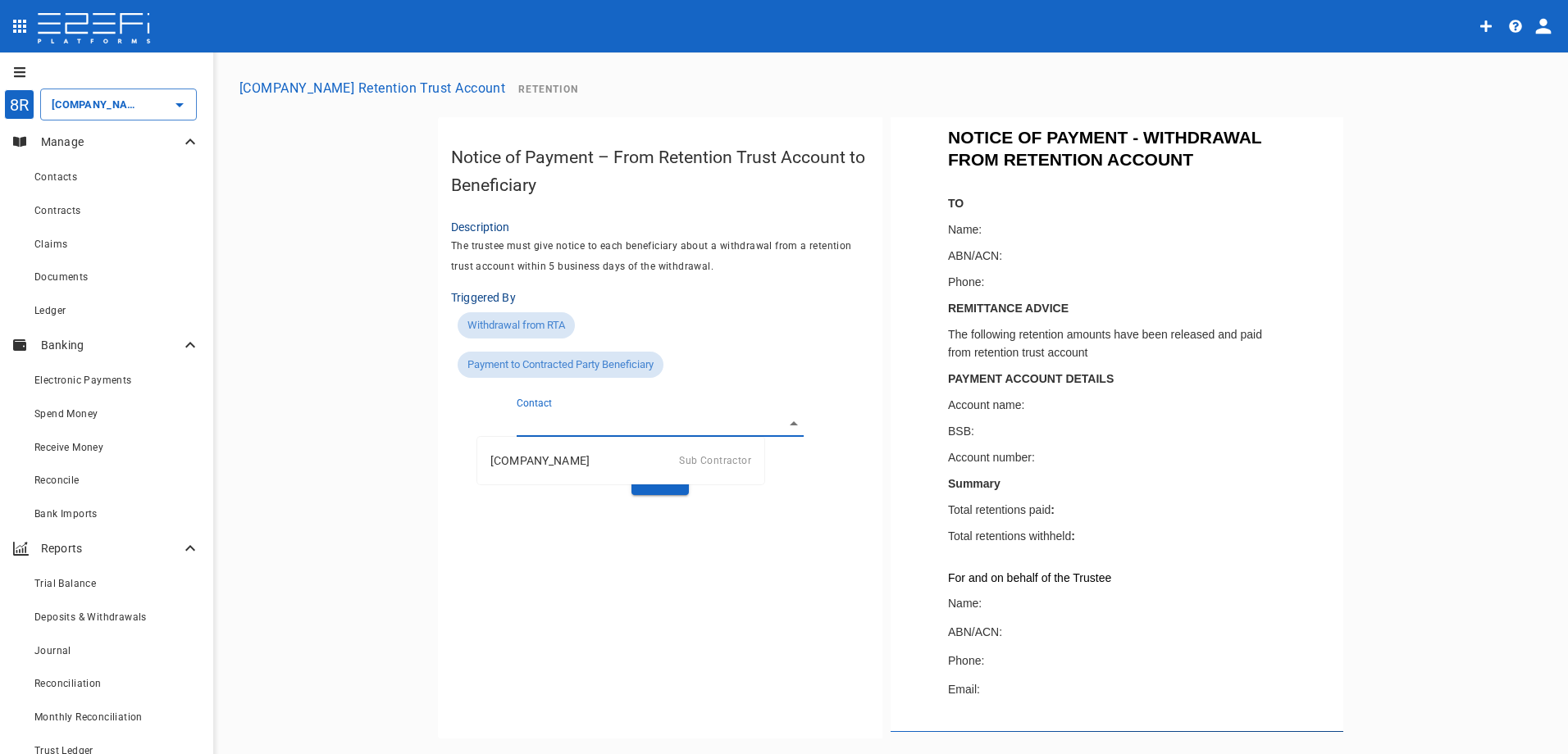 scroll, scrollTop: 0, scrollLeft: 0, axis: both 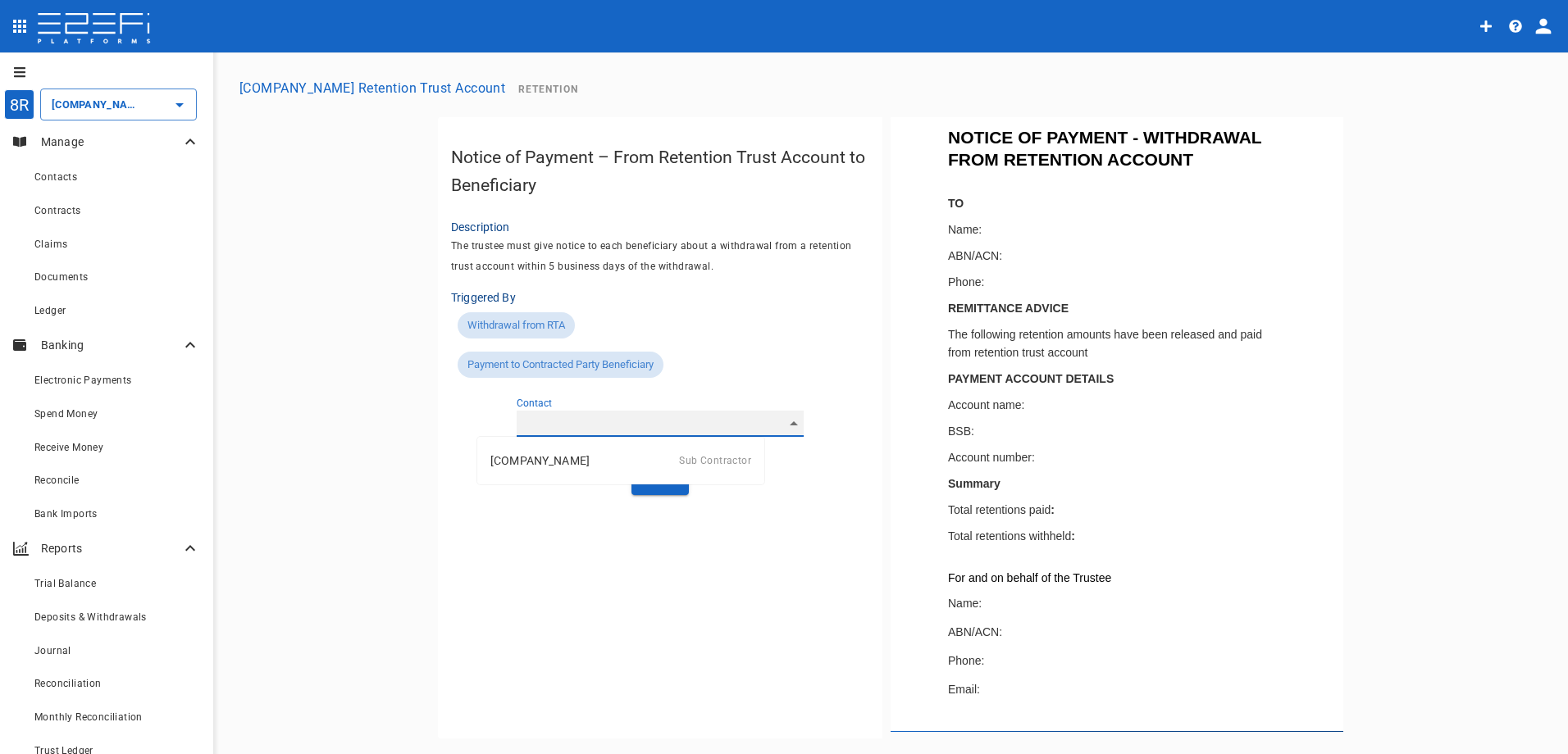 type on "[DOCUMENT_ID]" 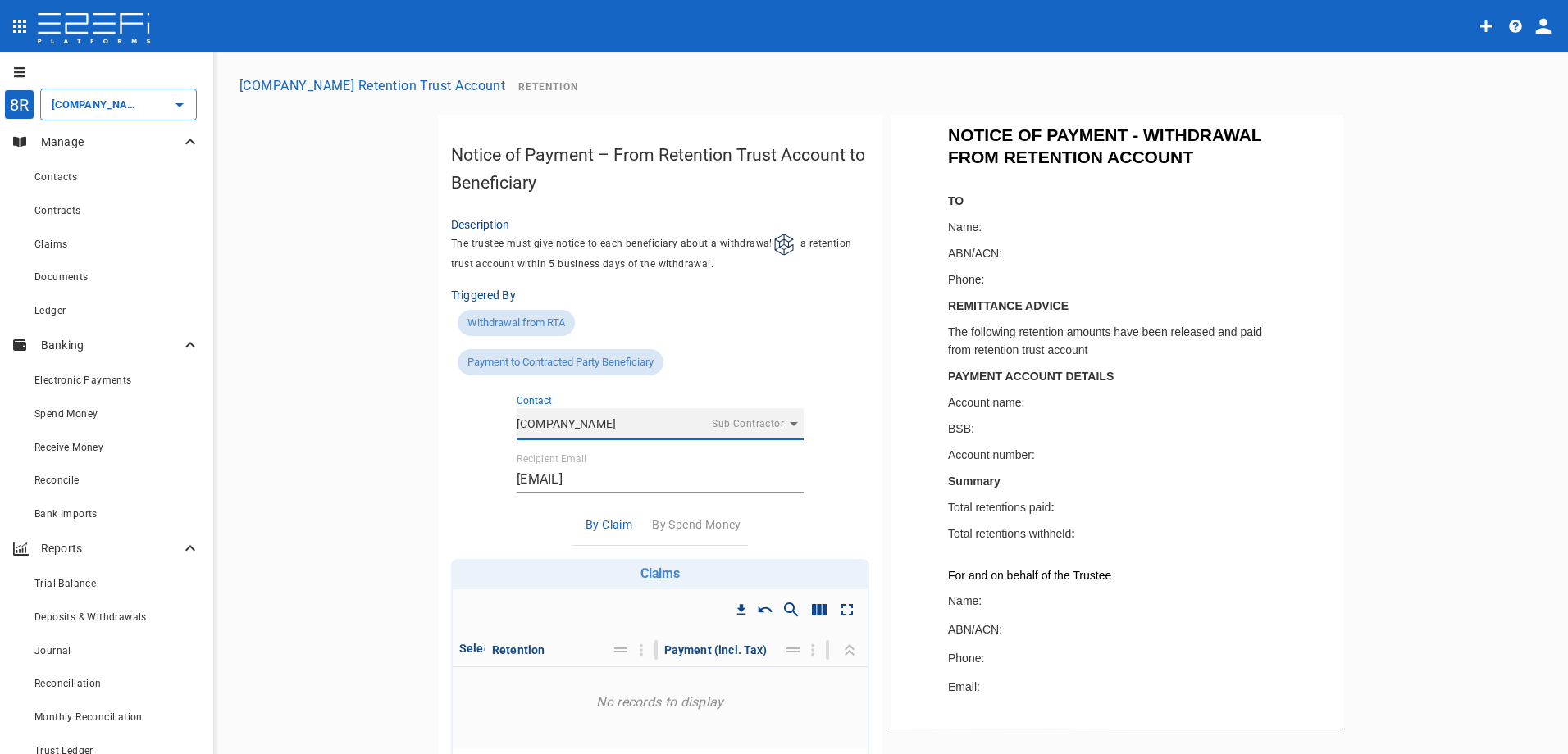scroll, scrollTop: 0, scrollLeft: 0, axis: both 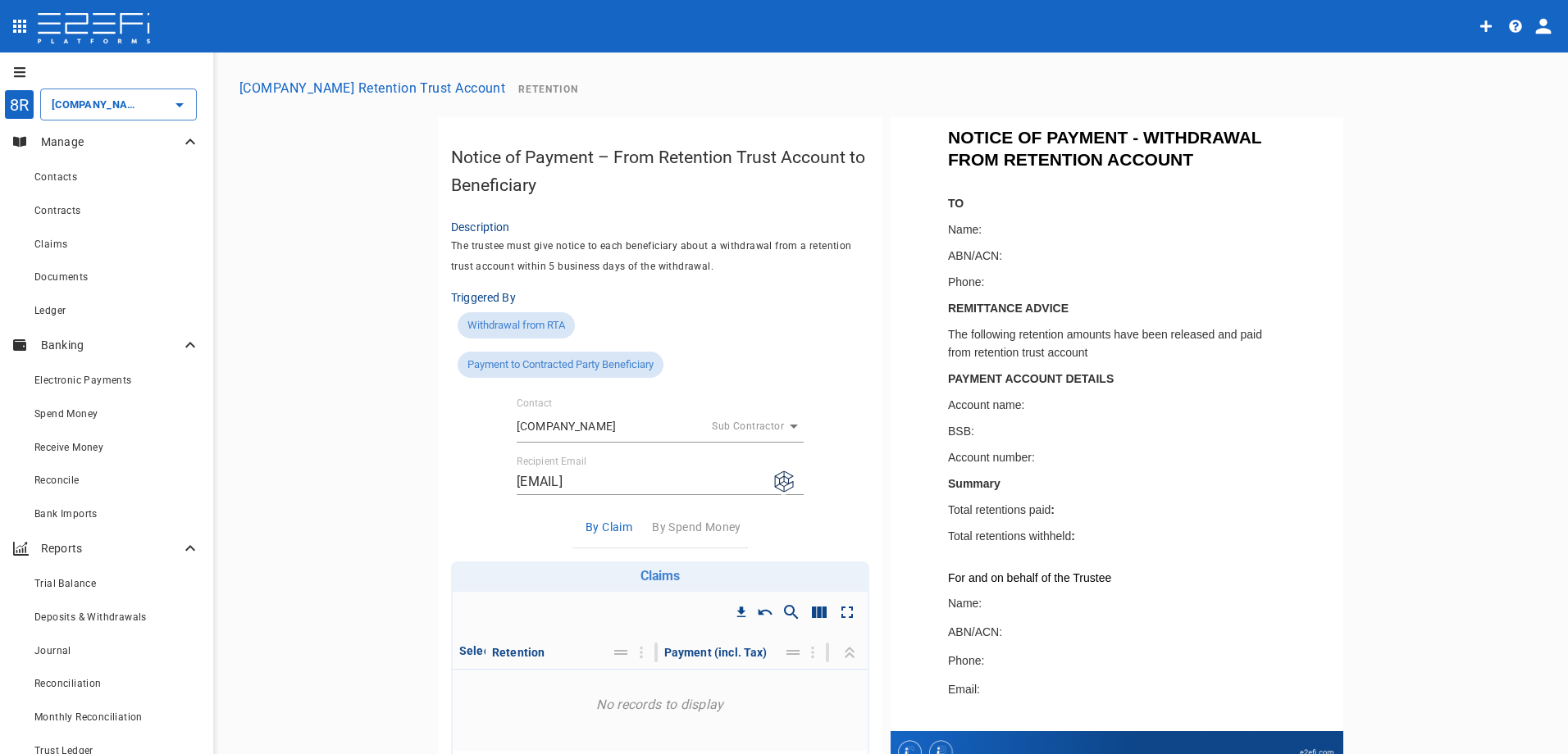 click on "Contact [NAME] [COMPANY] [EMAIL]" at bounding box center [891, 554] 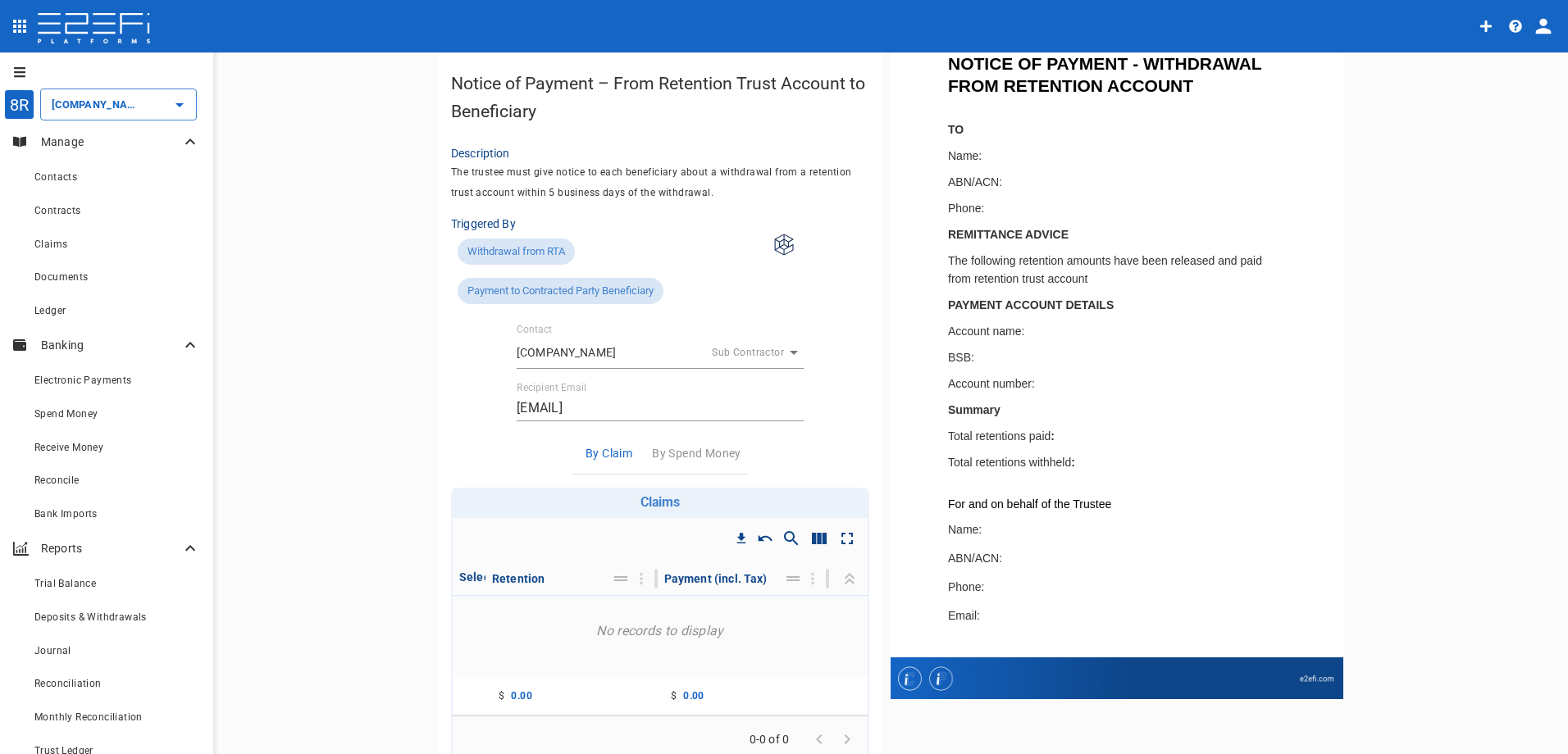 scroll, scrollTop: 0, scrollLeft: 0, axis: both 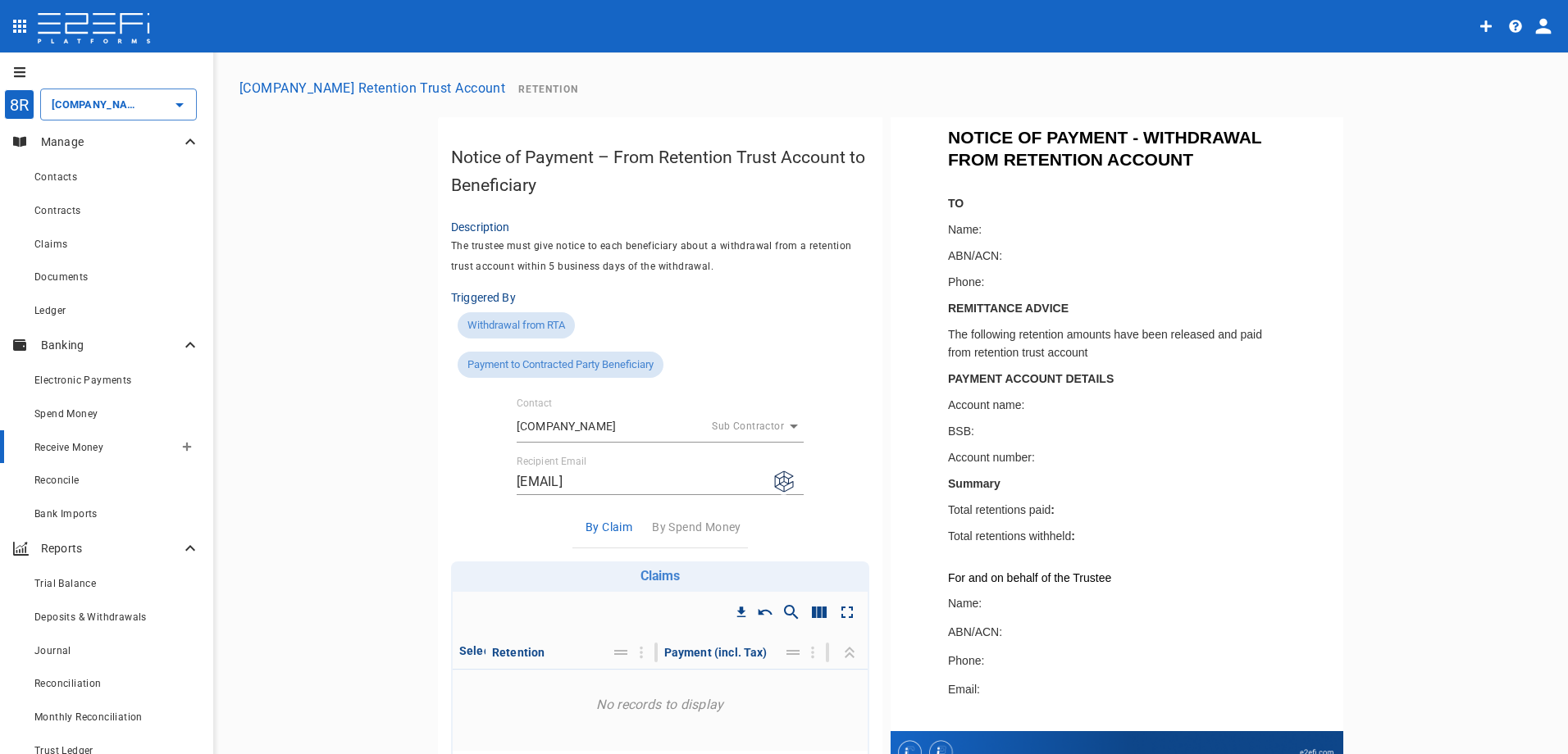click on "Receive Money" at bounding box center [104, 447] 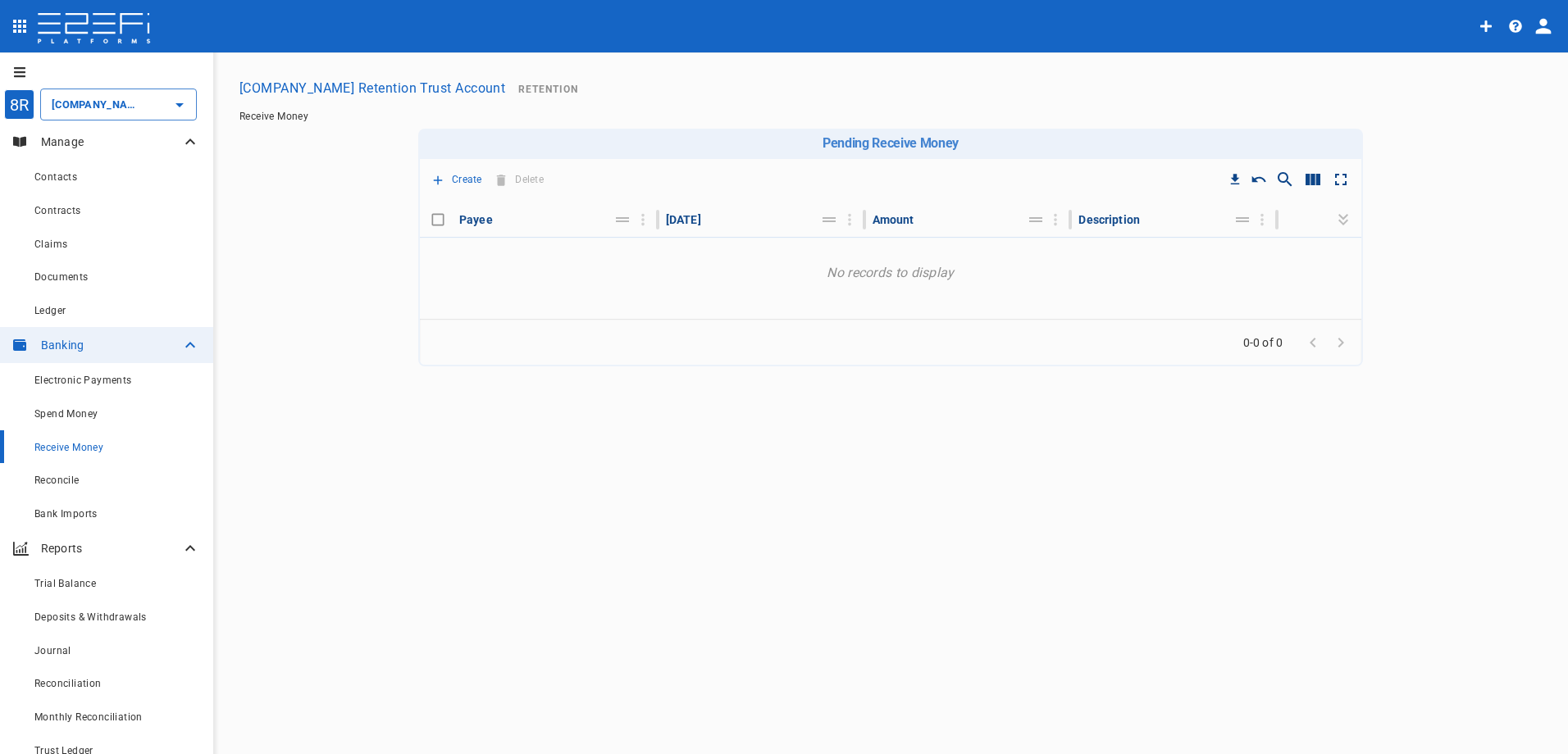 click on "Manage" at bounding box center [111, 142] 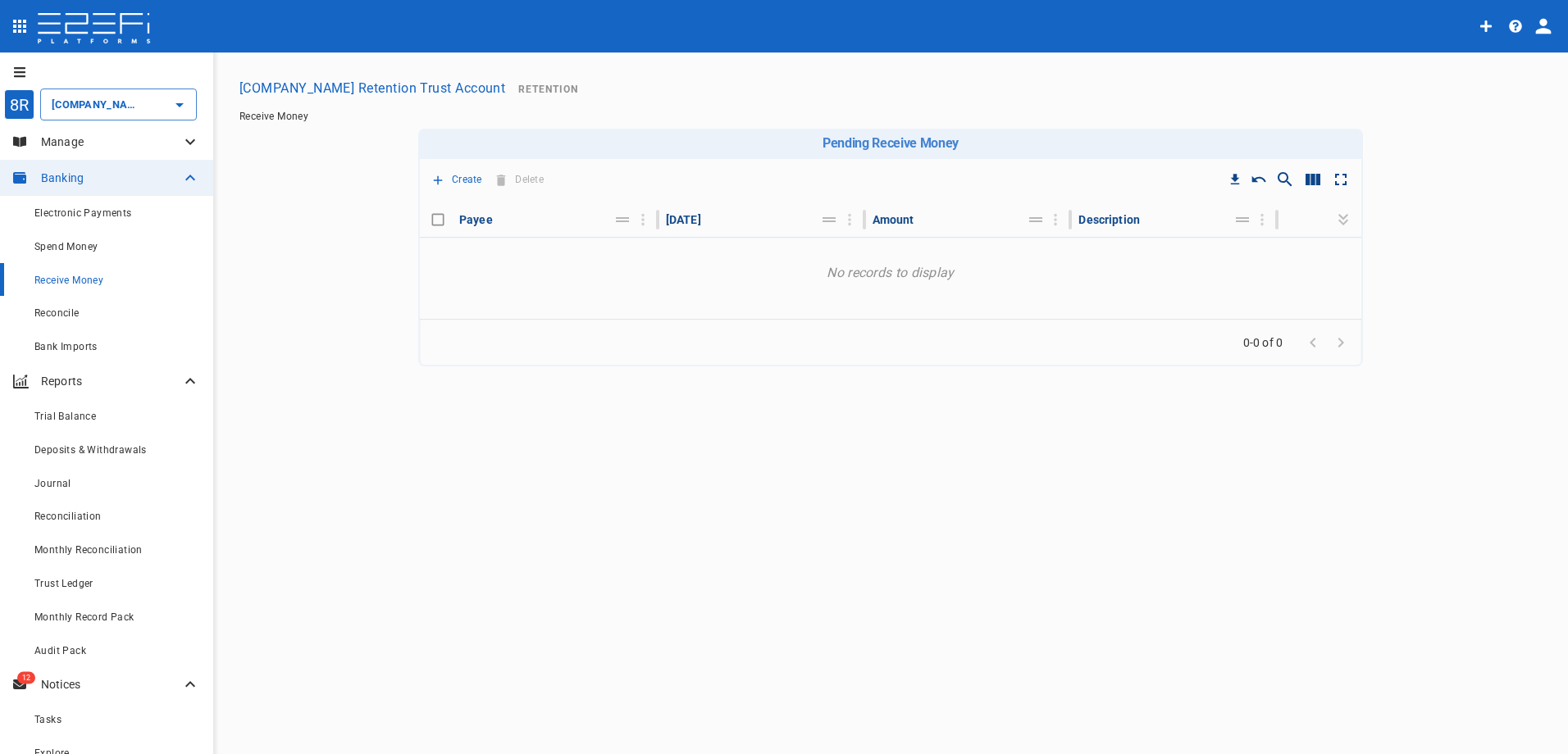 click on "Manage" at bounding box center (107, 142) 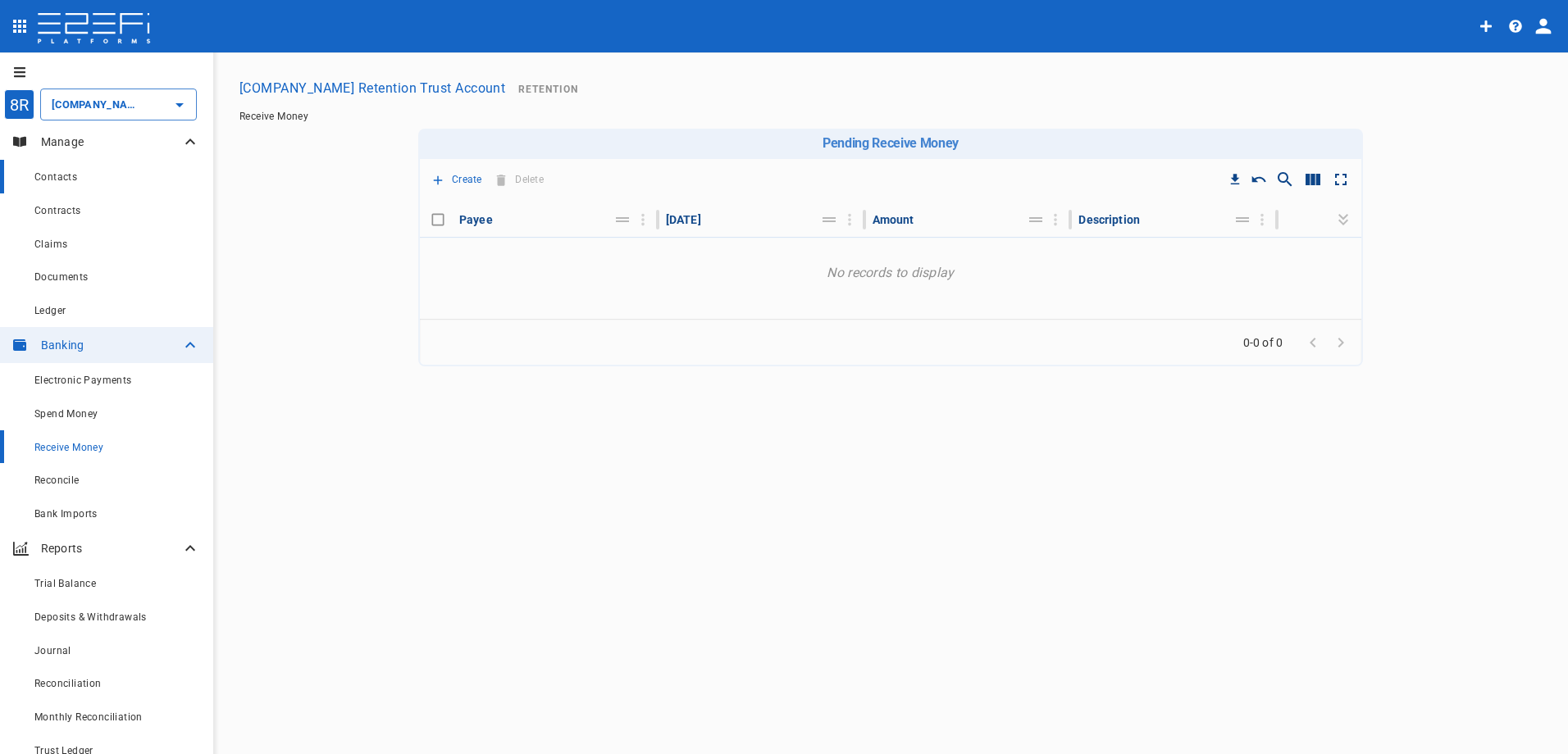 click on "Contacts" at bounding box center [117, 176] 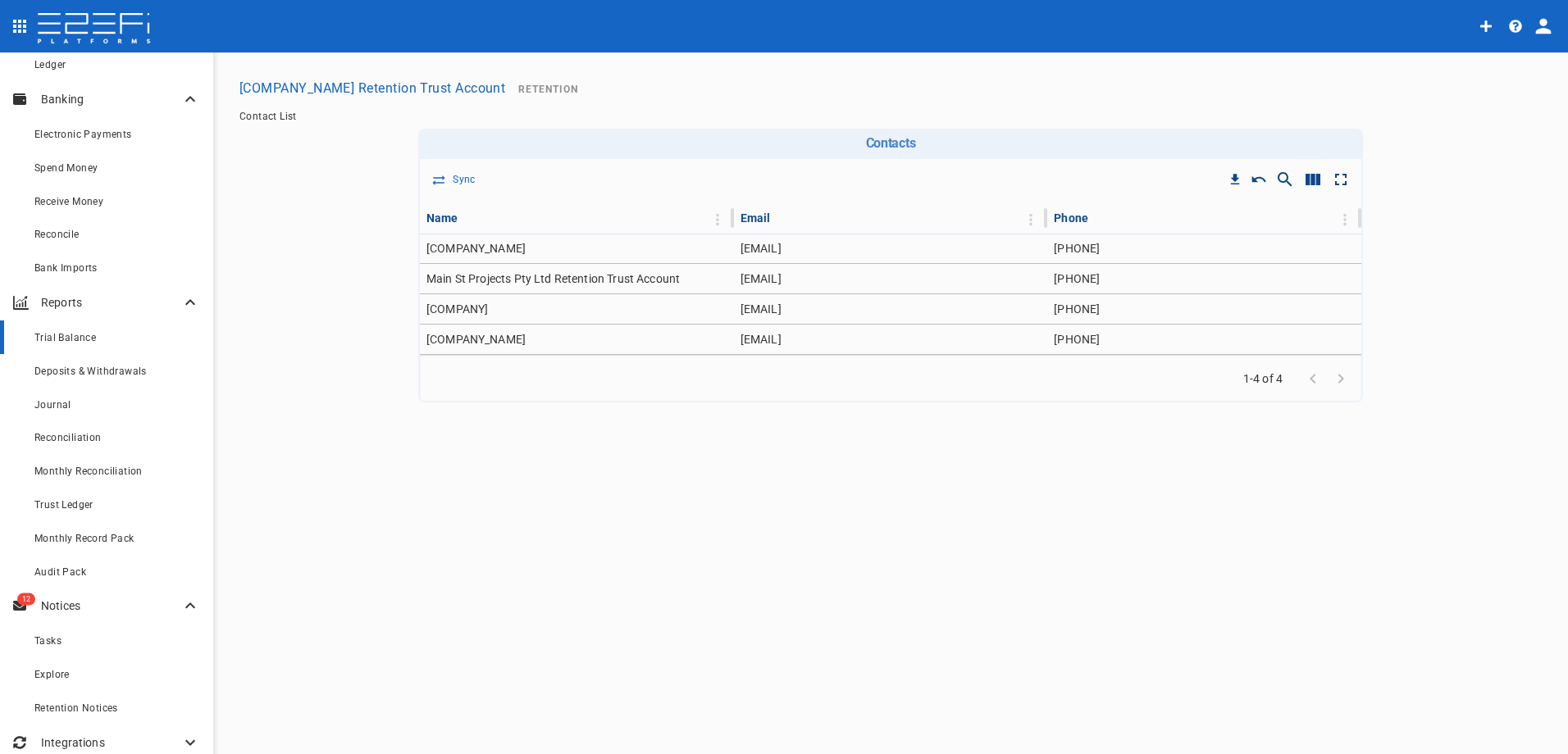 scroll, scrollTop: 259, scrollLeft: 0, axis: vertical 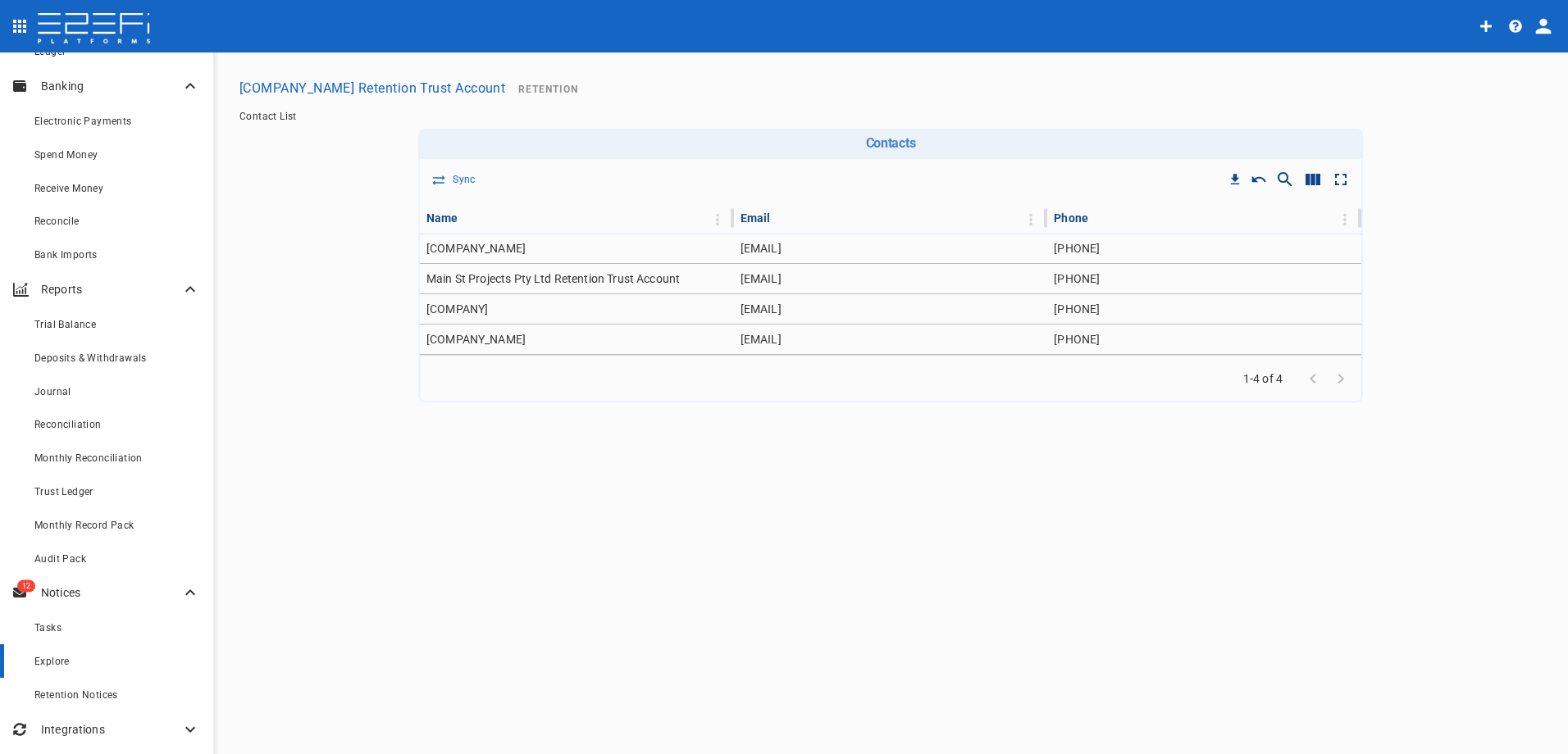 click on "Explore" at bounding box center (117, 661) 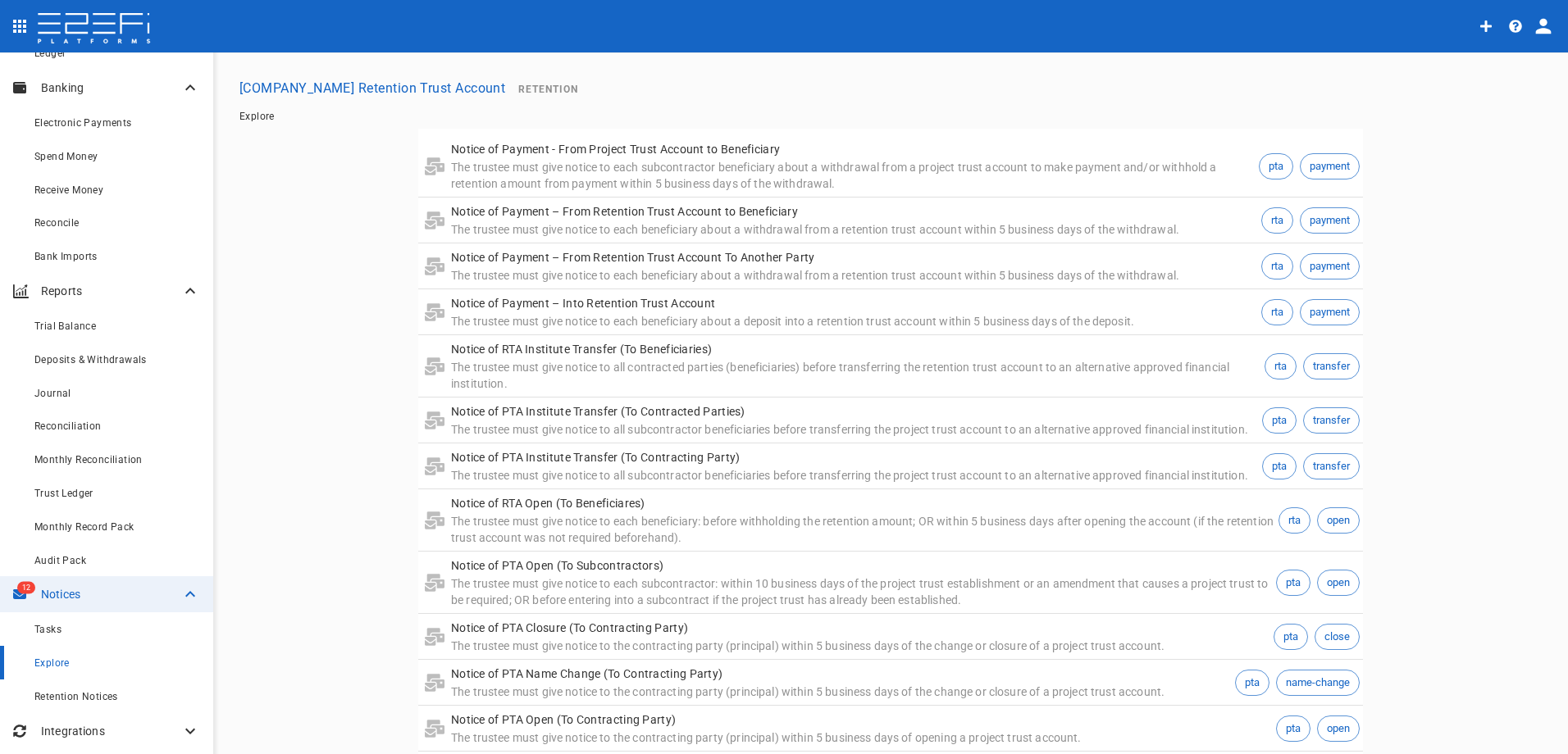 scroll, scrollTop: 259, scrollLeft: 0, axis: vertical 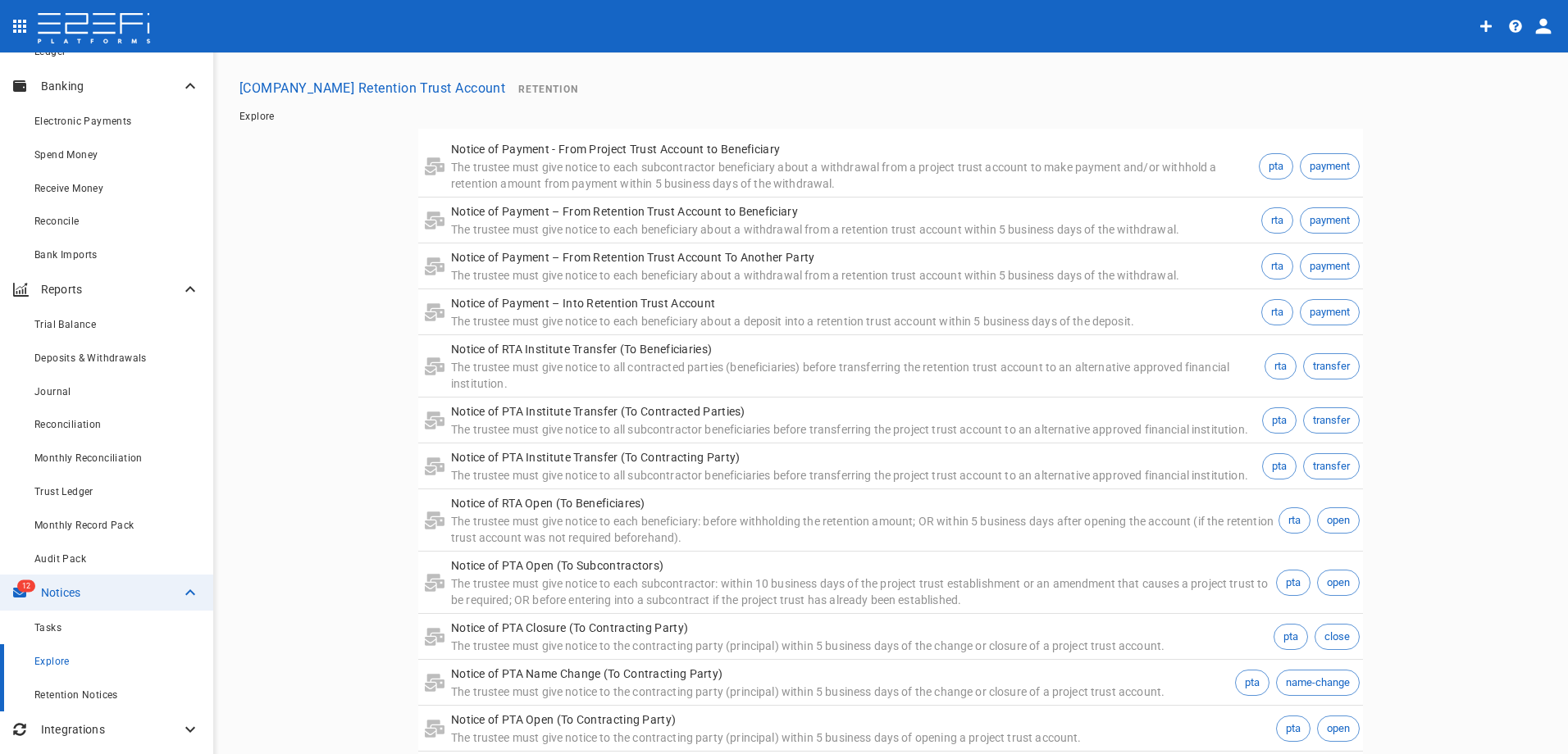 click on "Retention Notices" at bounding box center [117, 694] 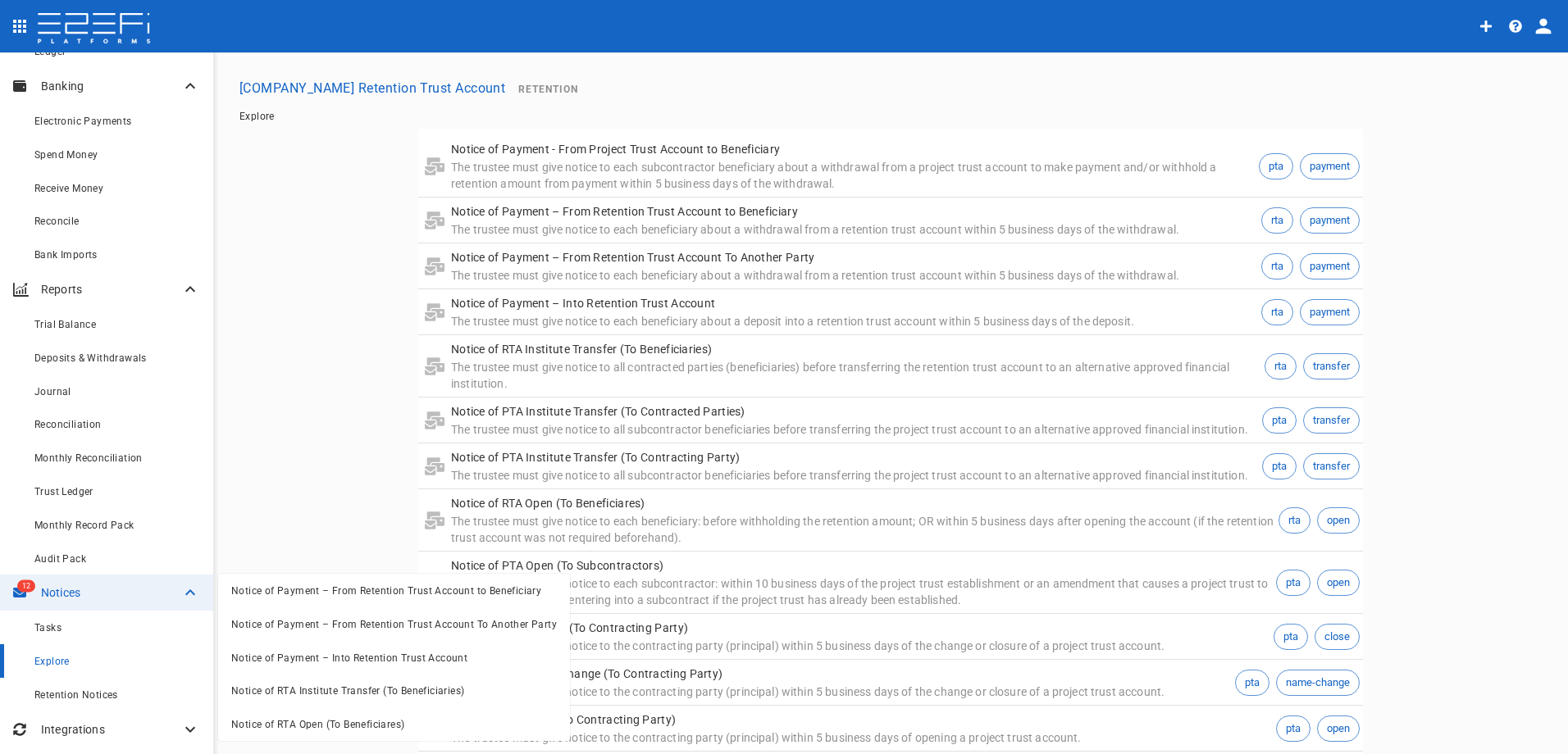 click at bounding box center [784, 377] 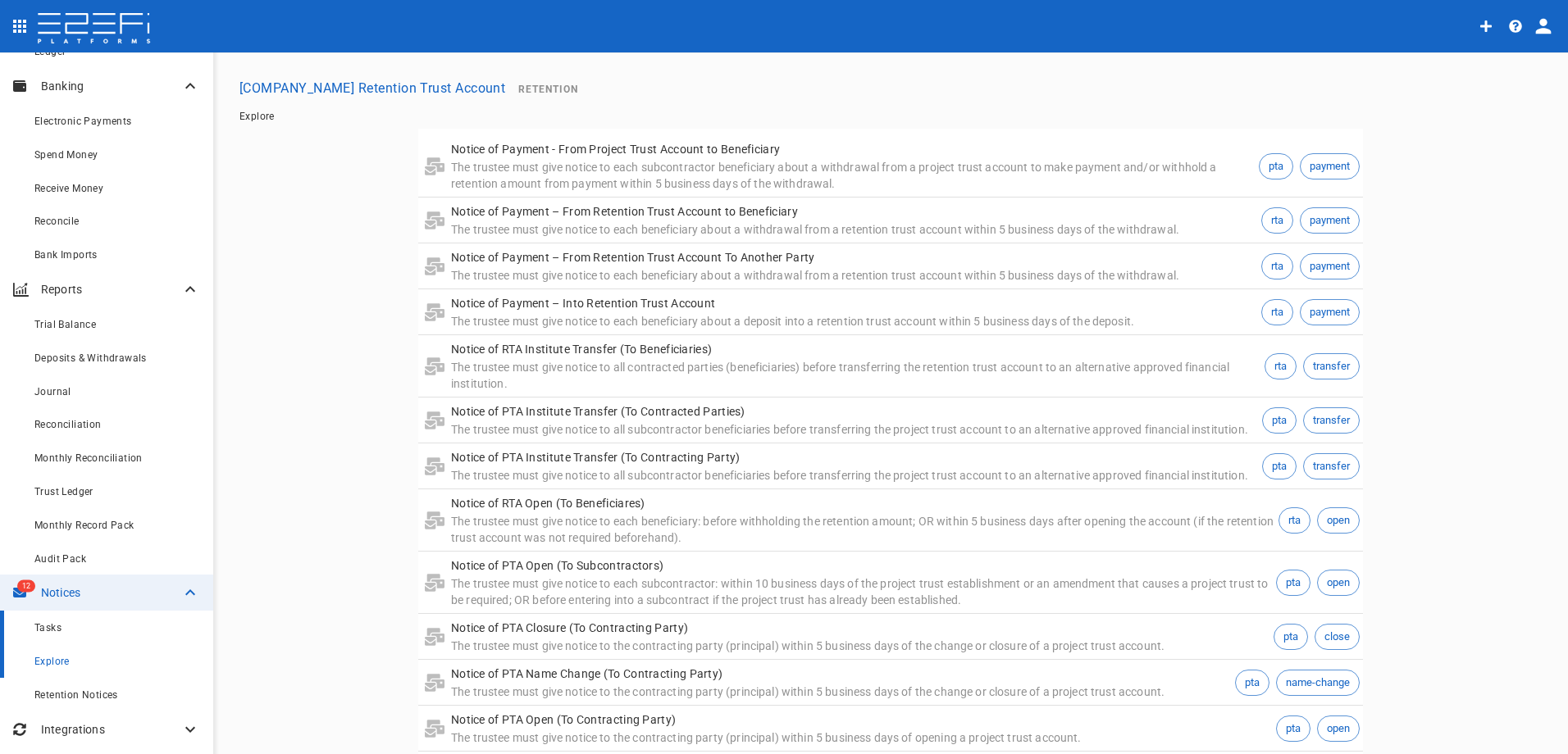 click on "Tasks" at bounding box center [117, 627] 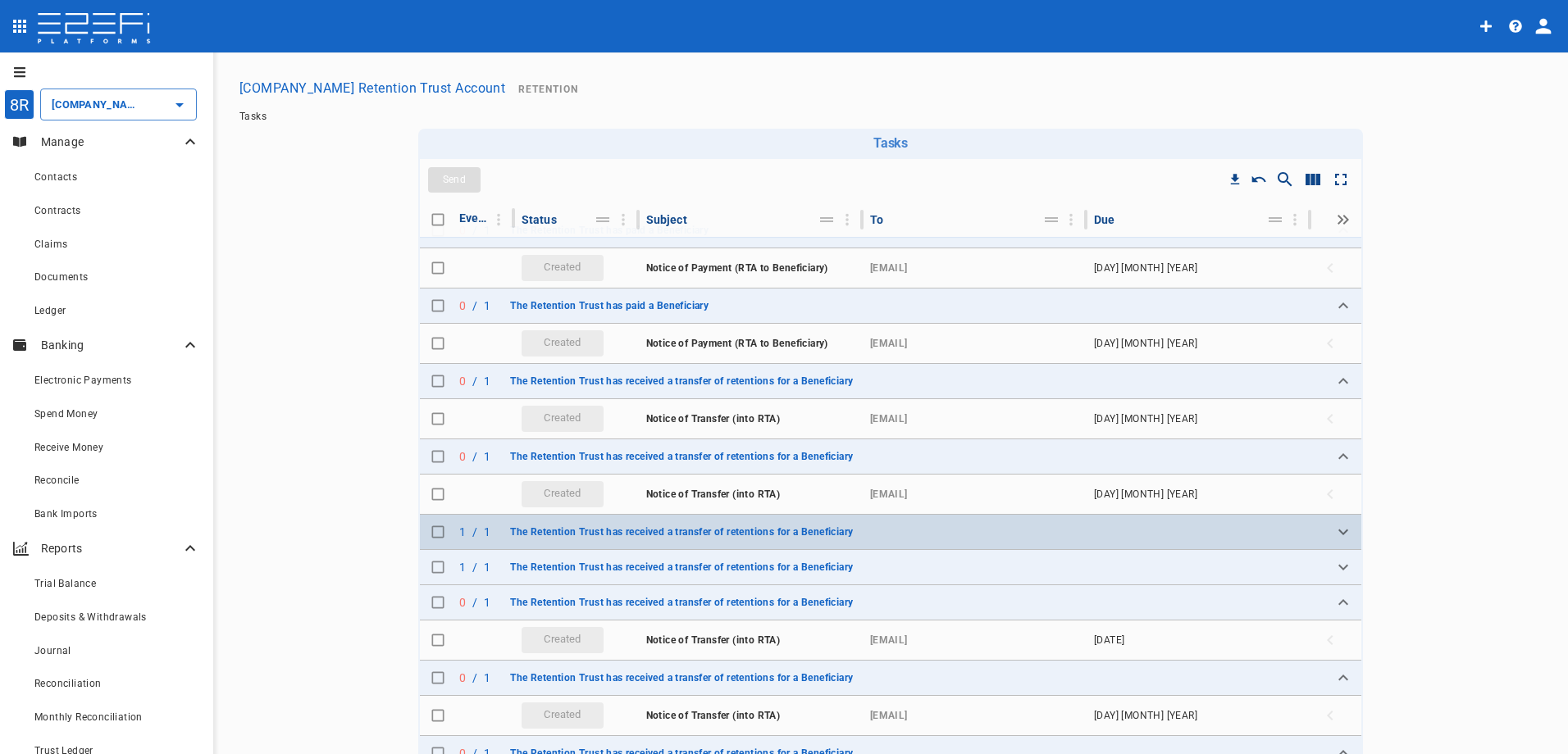 scroll, scrollTop: 0, scrollLeft: 0, axis: both 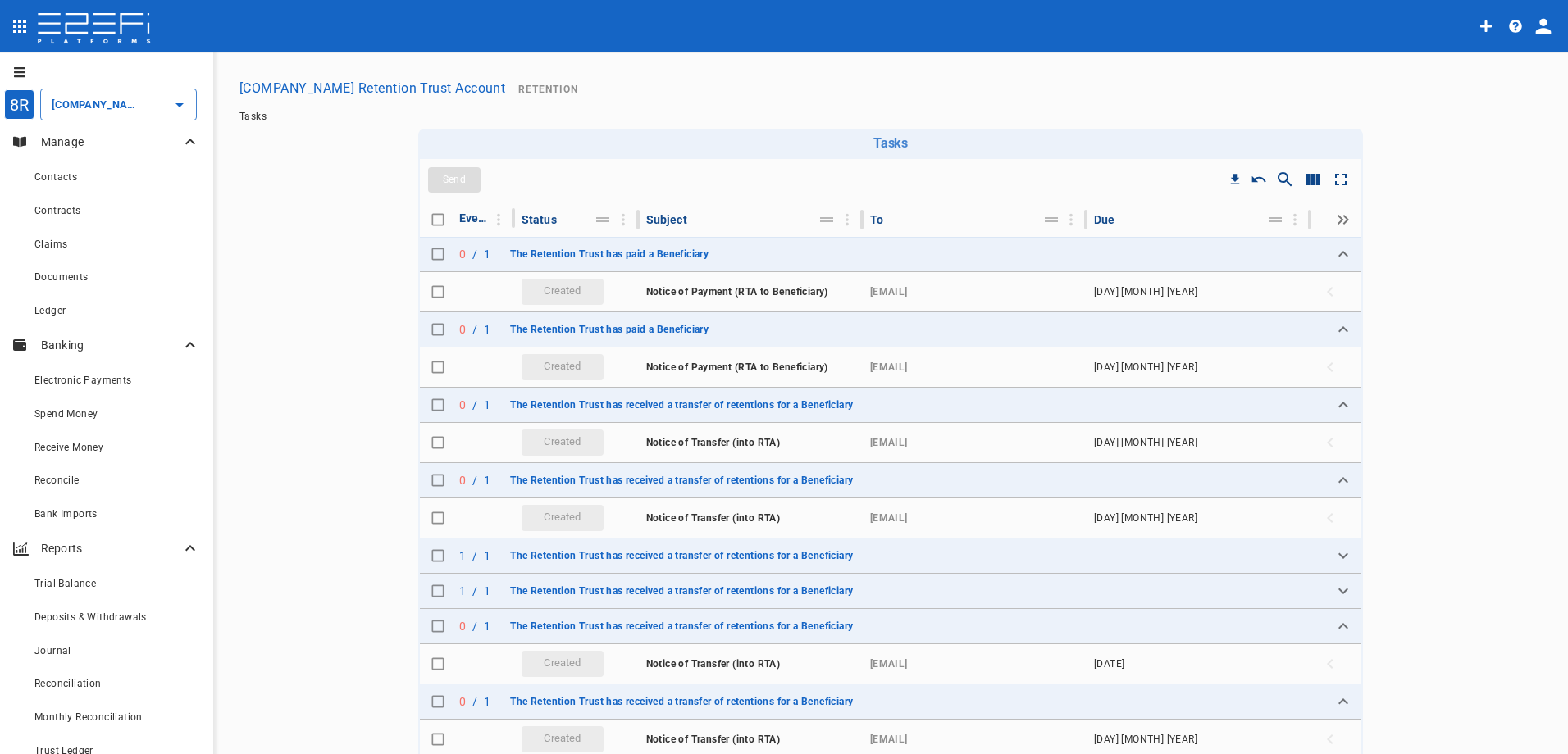 click 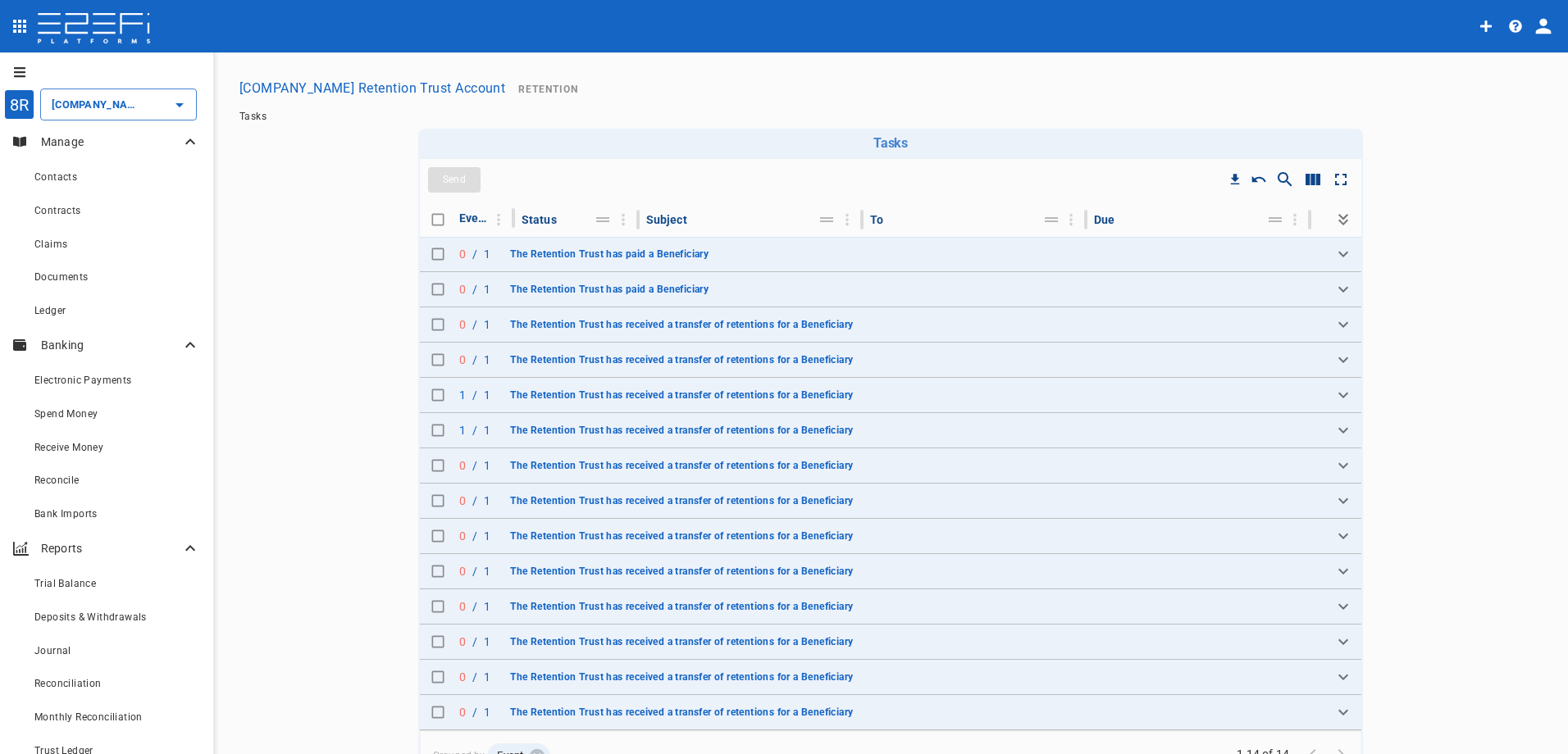 click 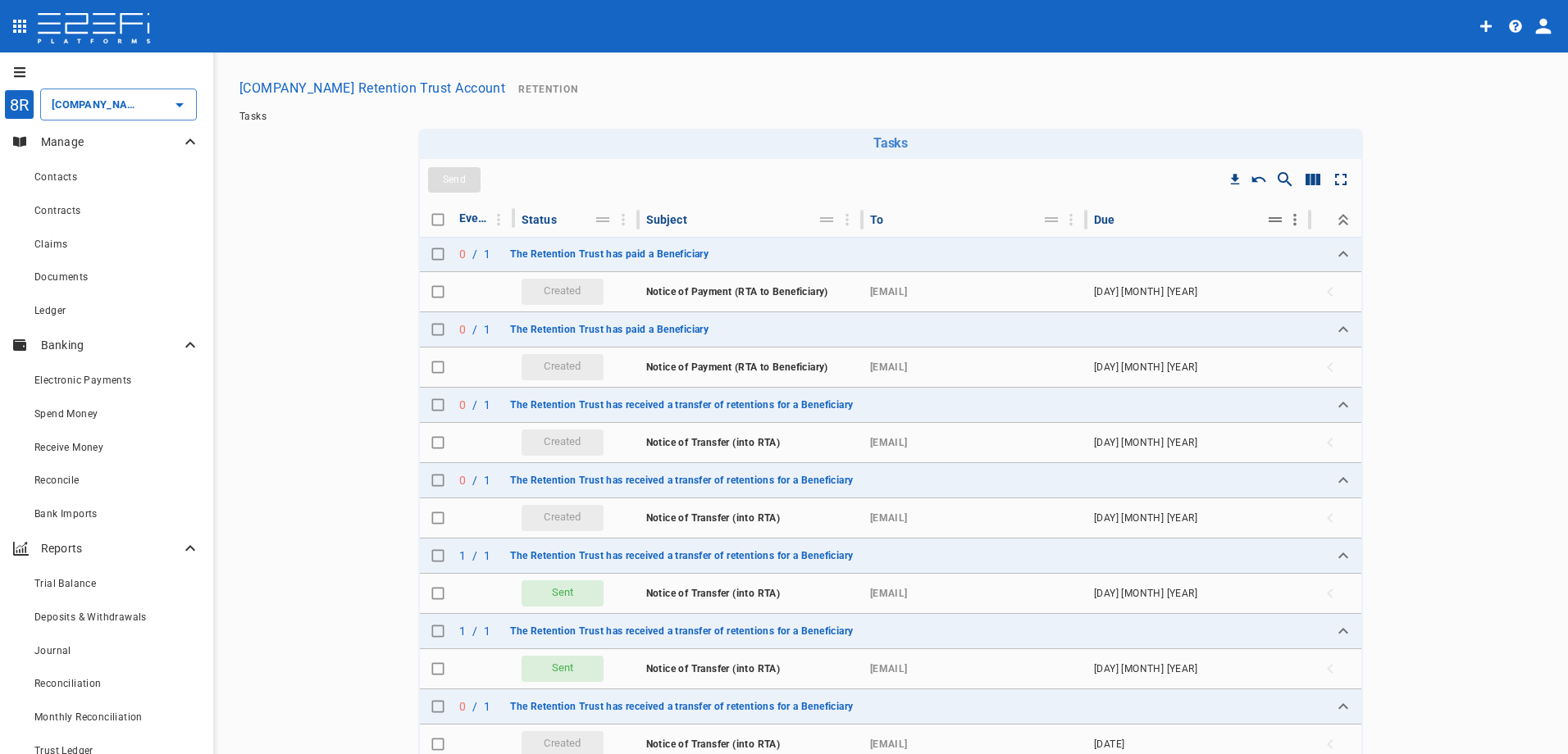 click 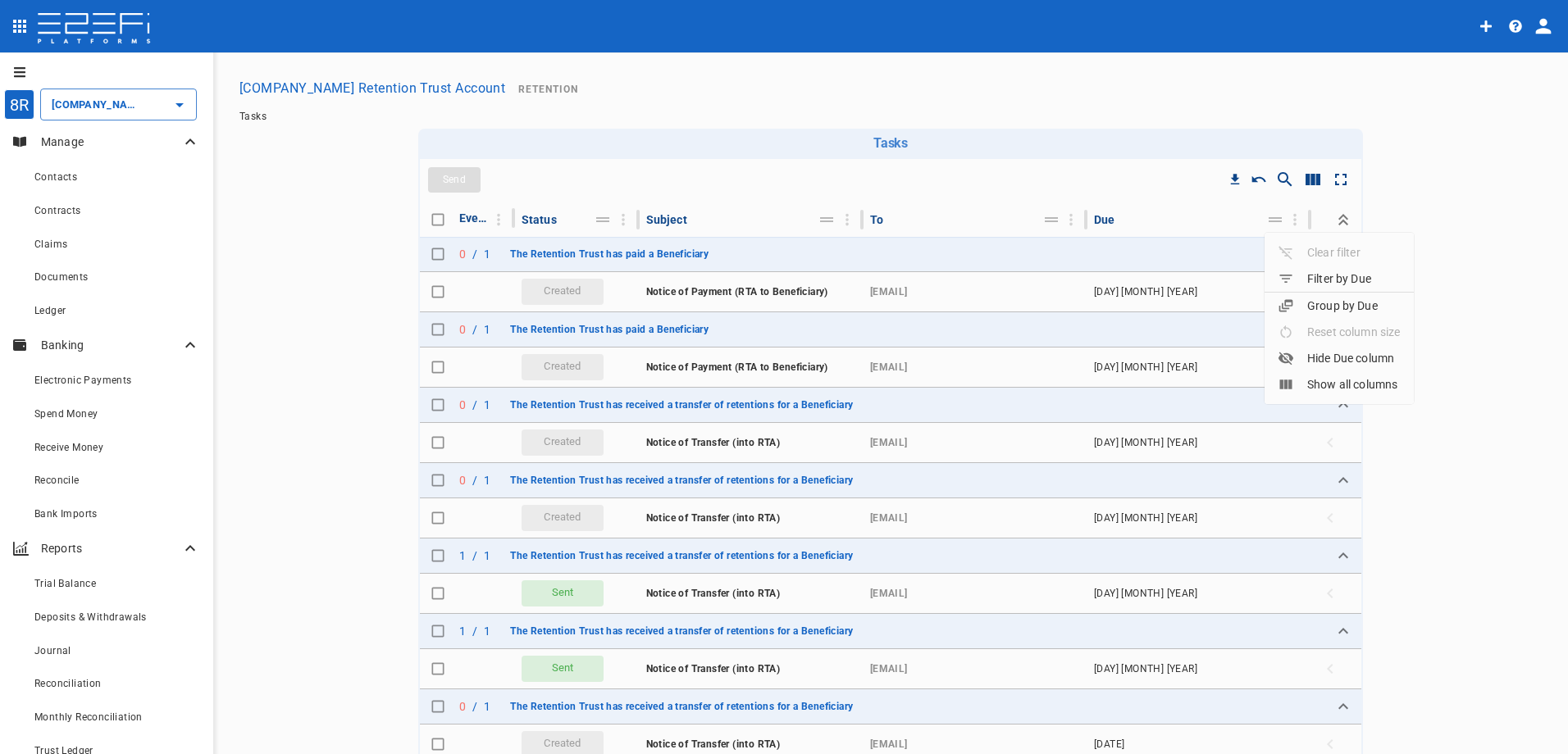 click at bounding box center (784, 377) 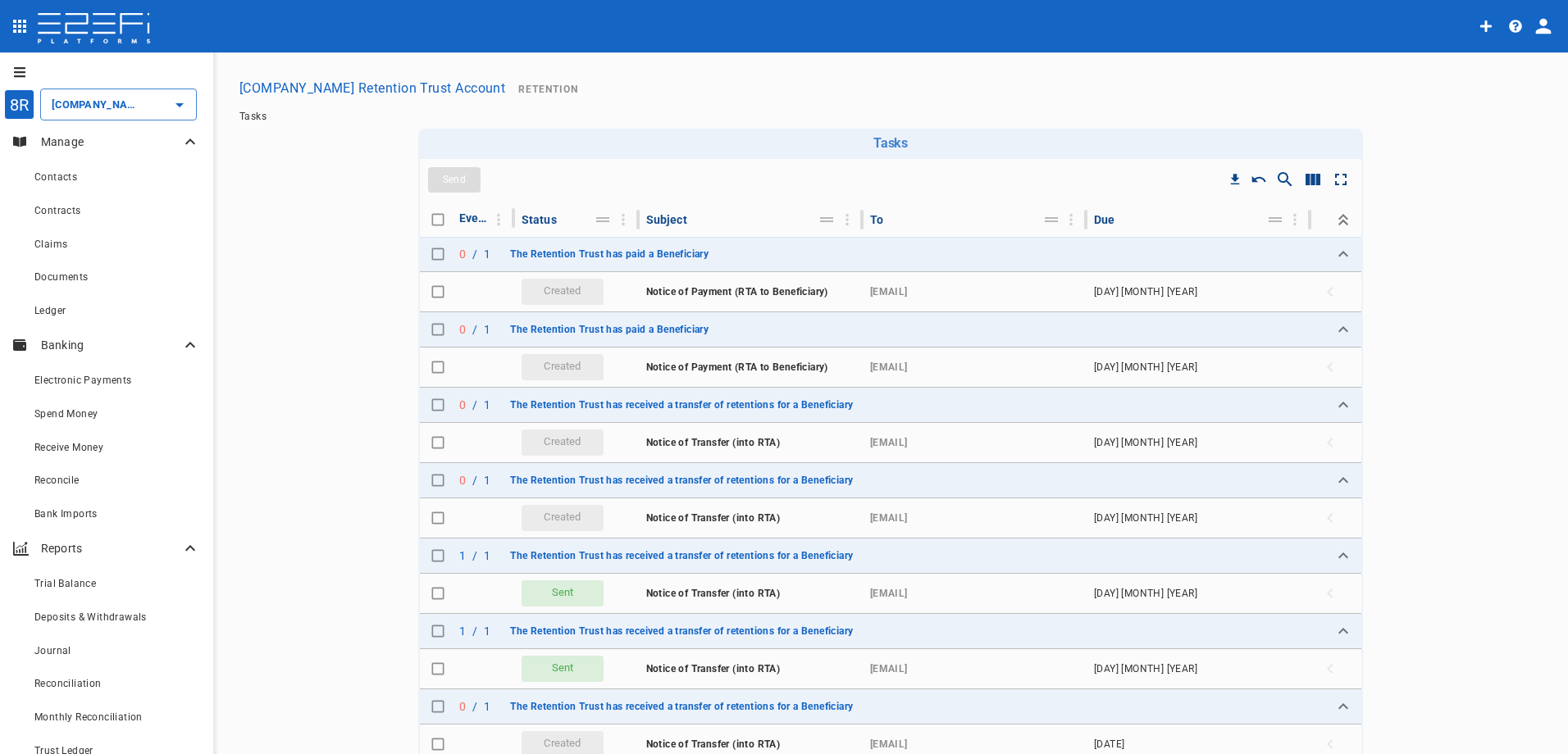 click on "The Retention Trust has received a transfer of retentions for a Beneficiary" at bounding box center [891, 493] 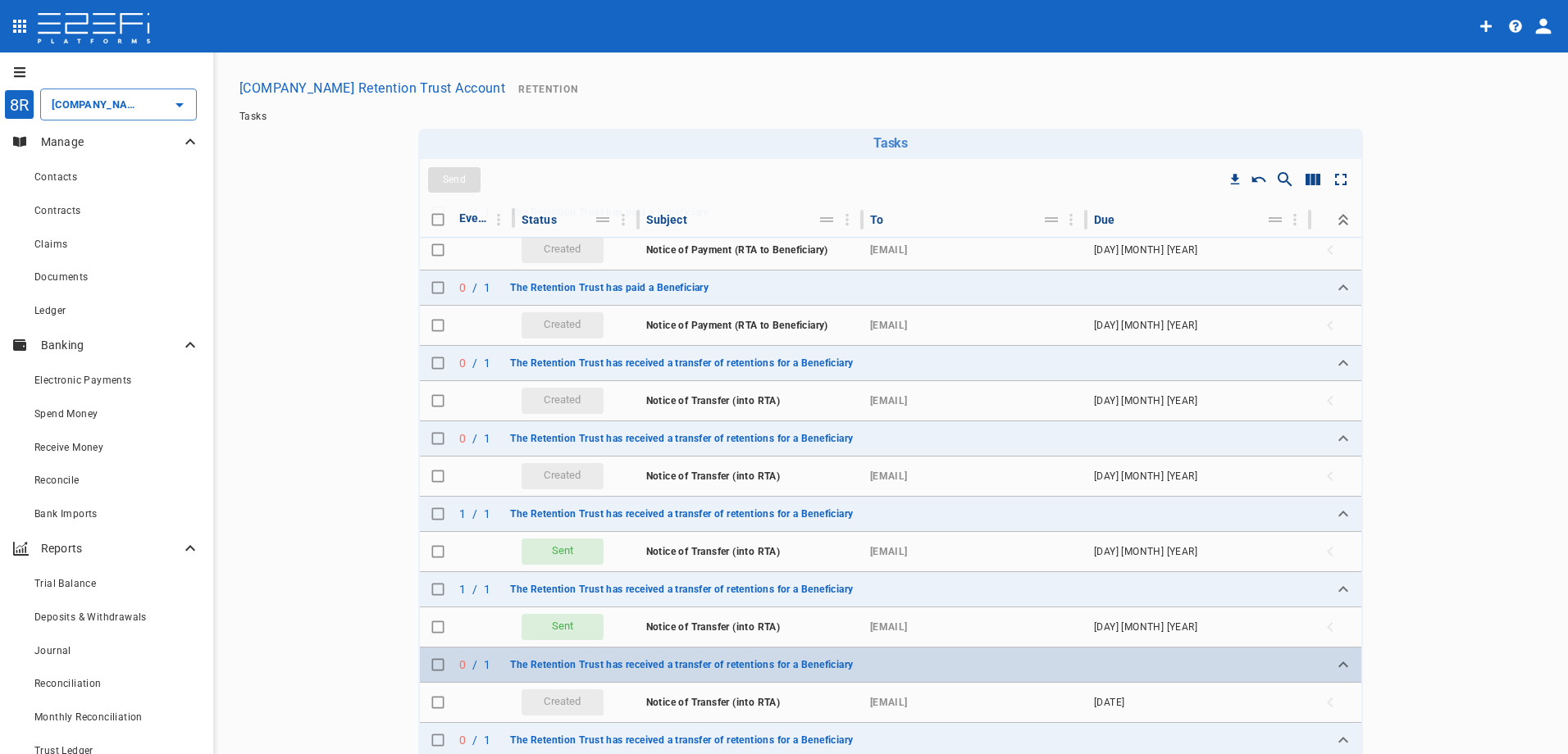 scroll, scrollTop: 0, scrollLeft: 0, axis: both 